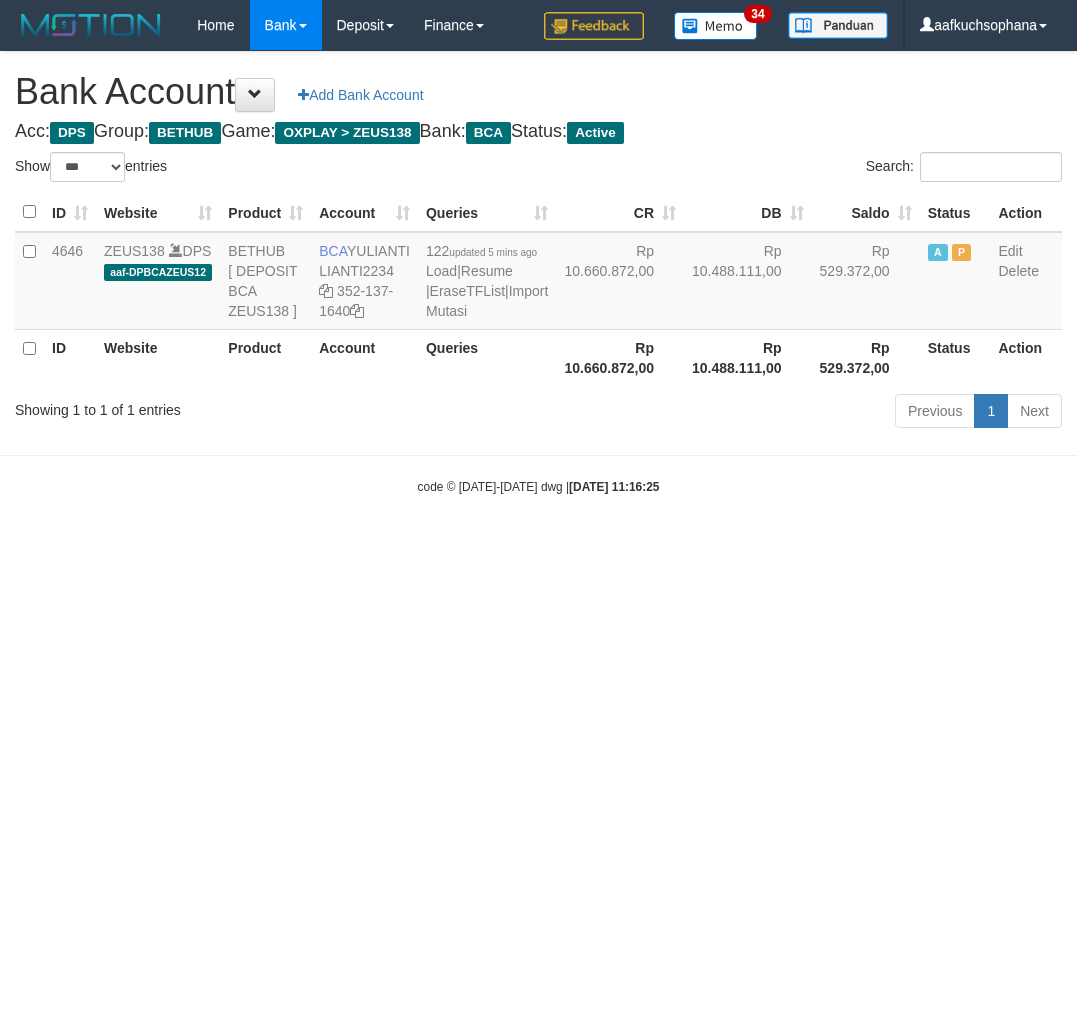 select on "***" 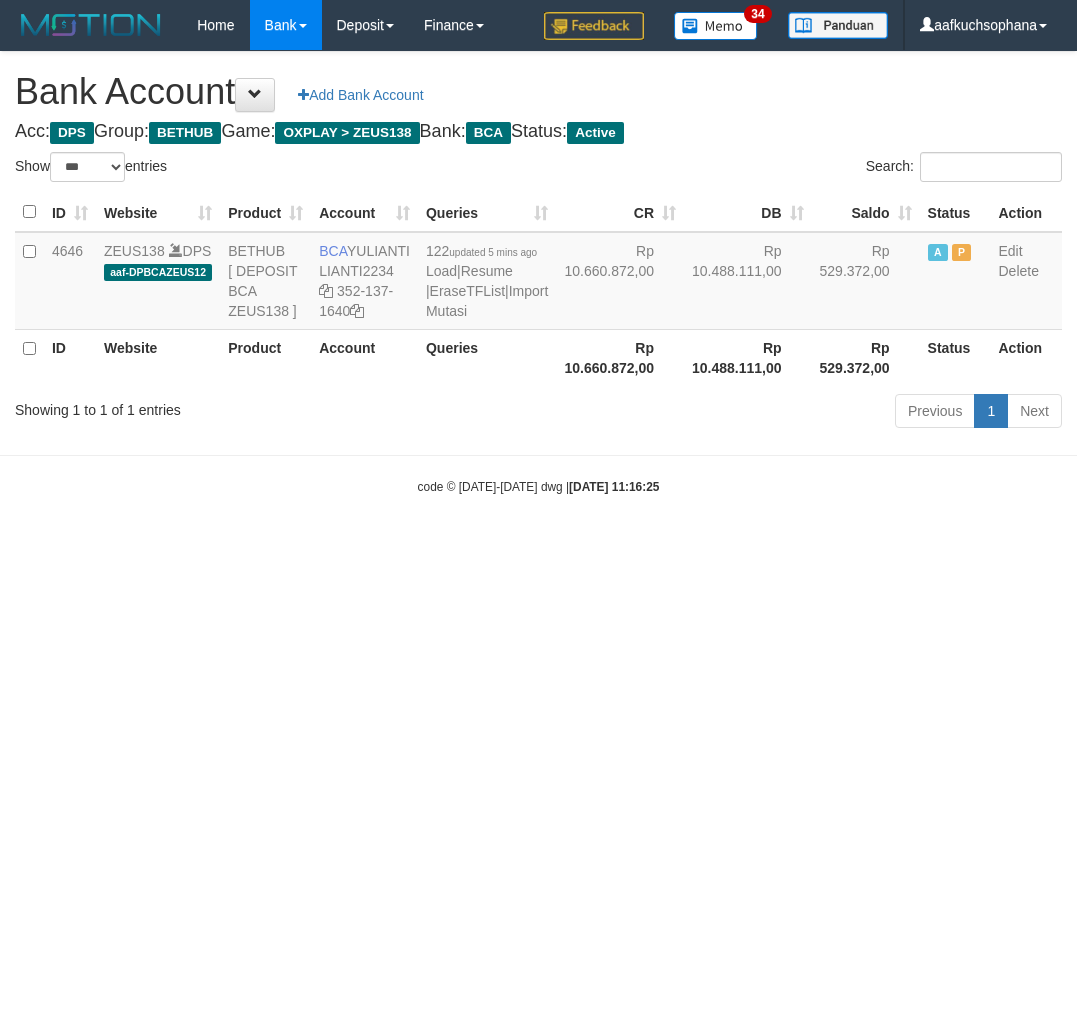 scroll, scrollTop: 0, scrollLeft: 0, axis: both 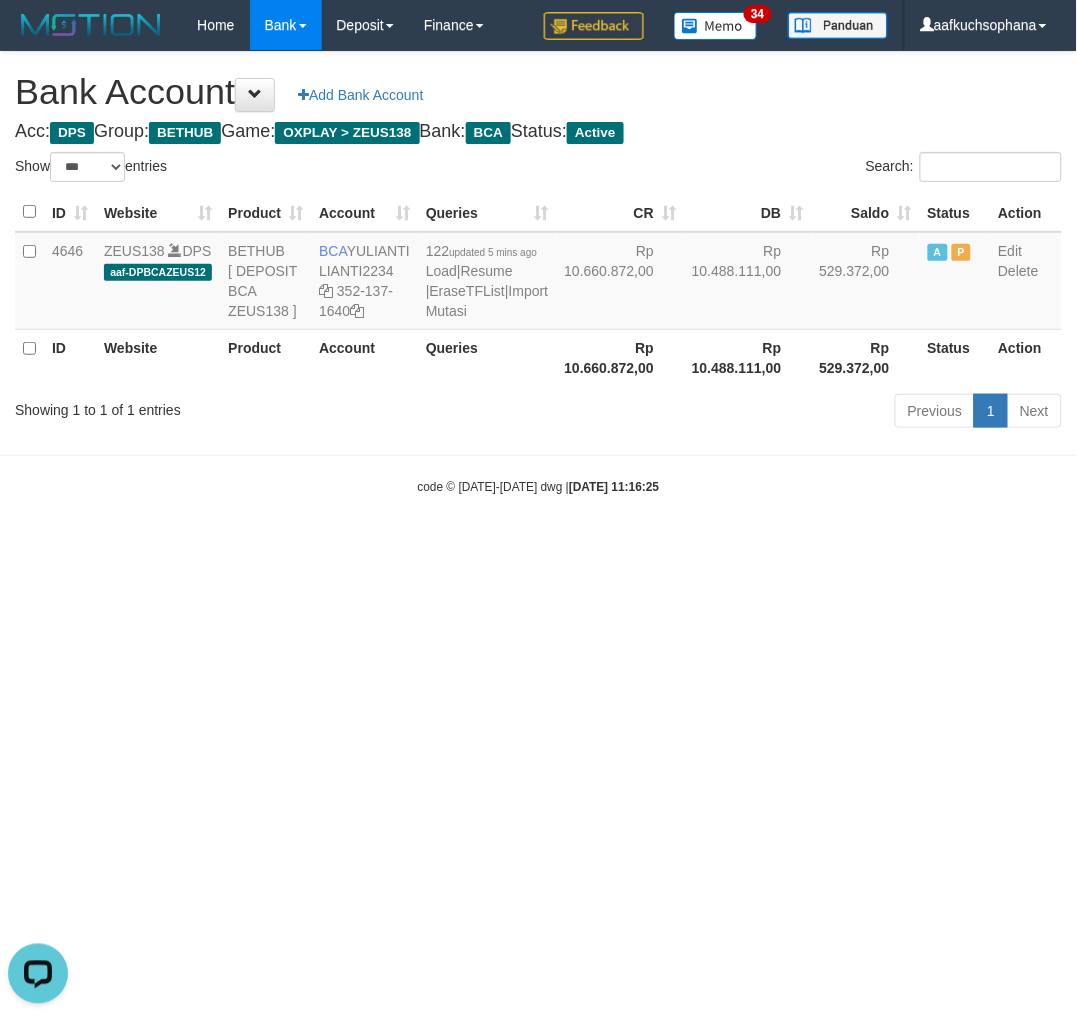 drag, startPoint x: 750, startPoint y: 576, endPoint x: 777, endPoint y: 567, distance: 28.460499 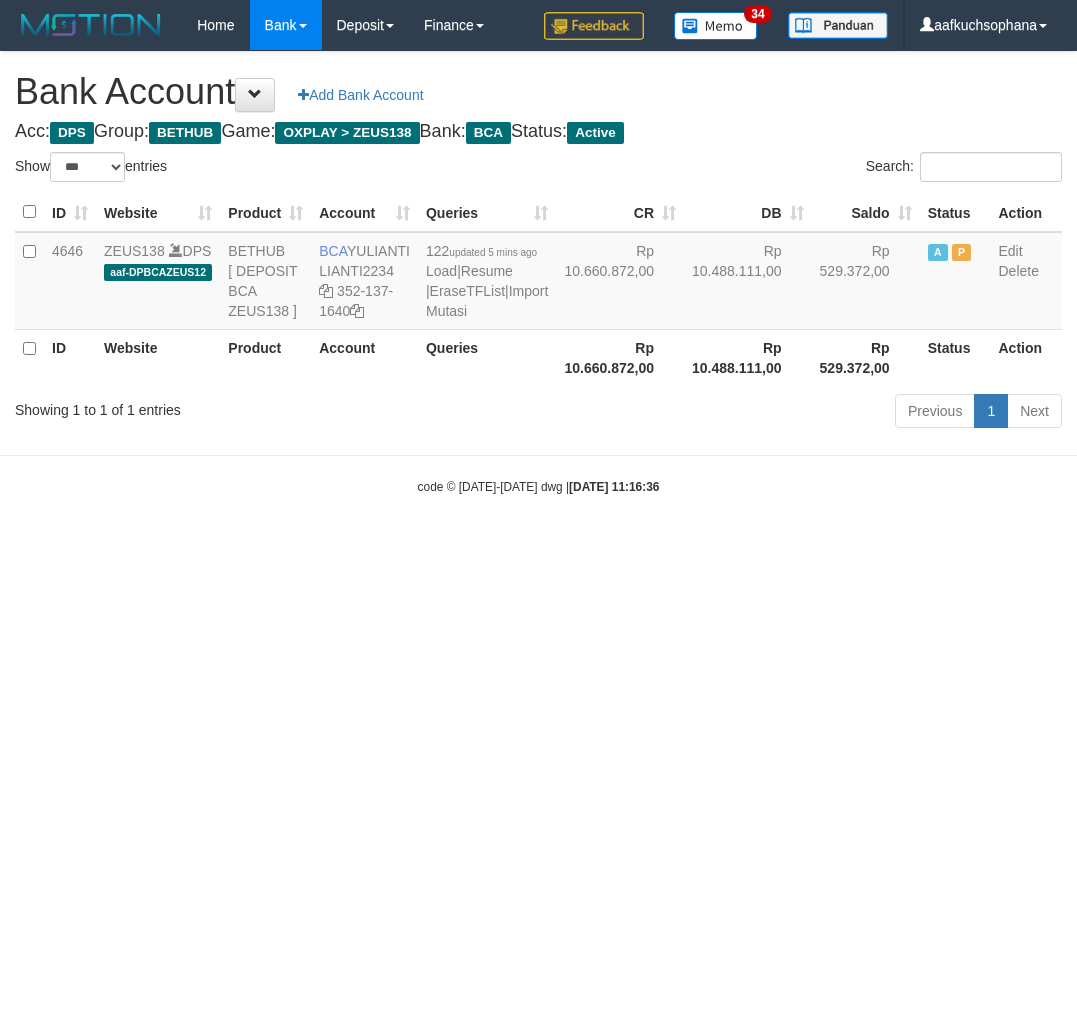 select on "***" 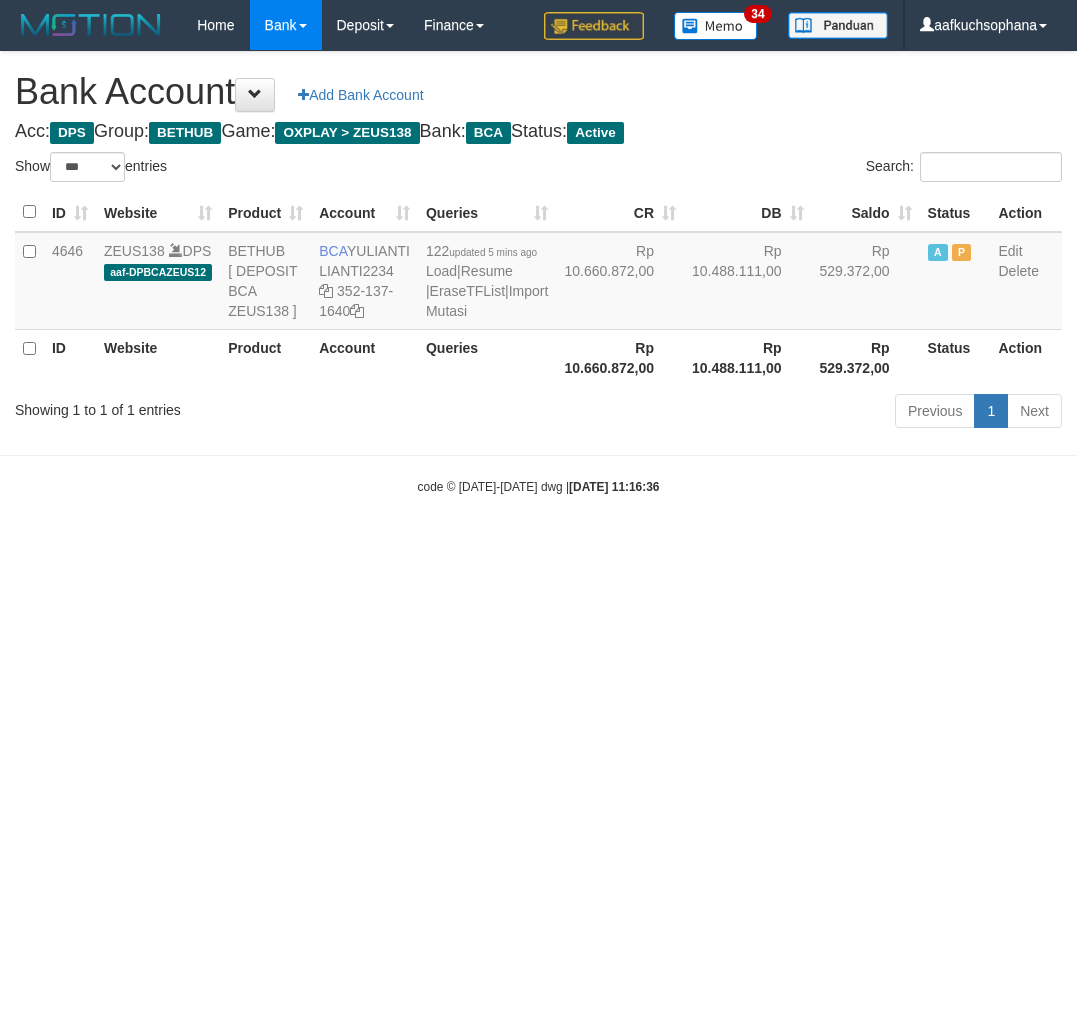 scroll, scrollTop: 0, scrollLeft: 0, axis: both 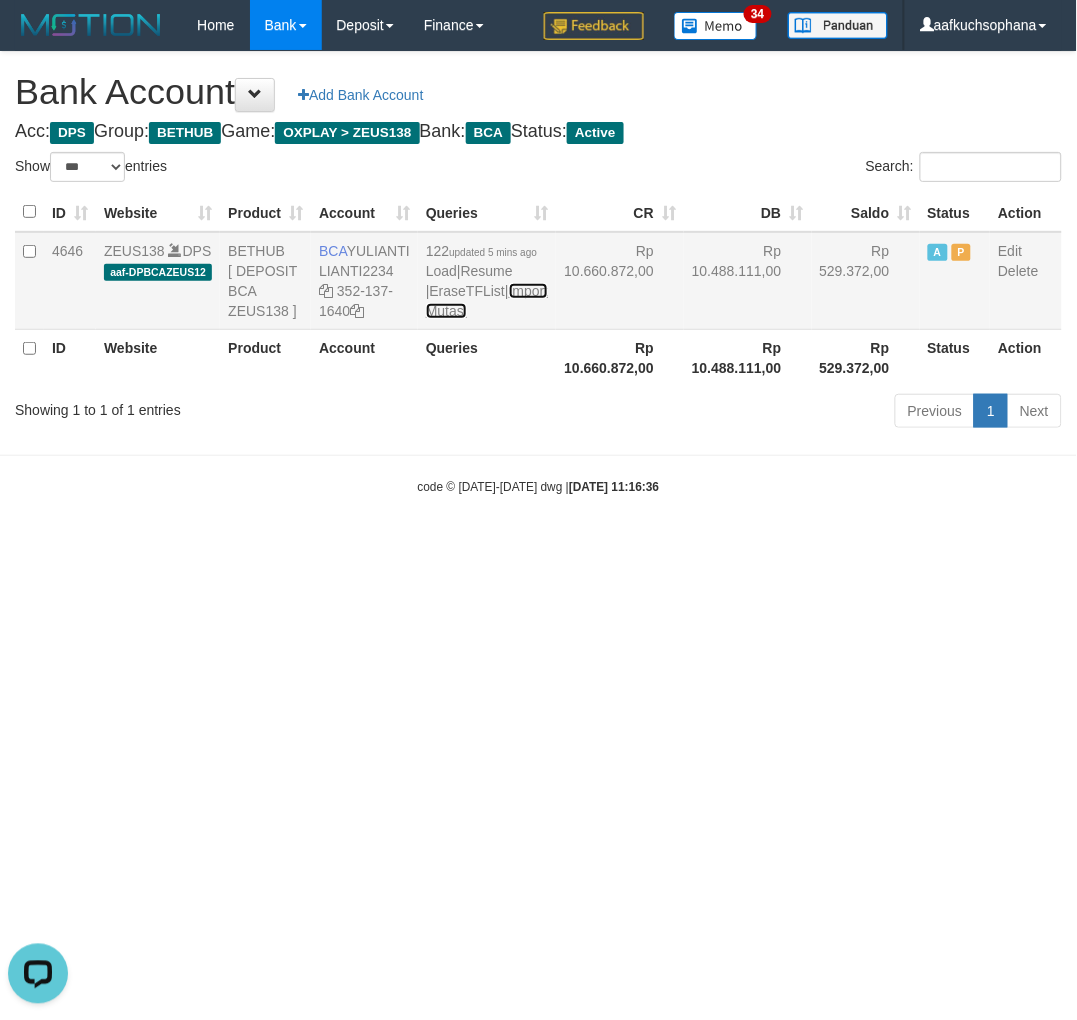 click on "Import Mutasi" at bounding box center [487, 301] 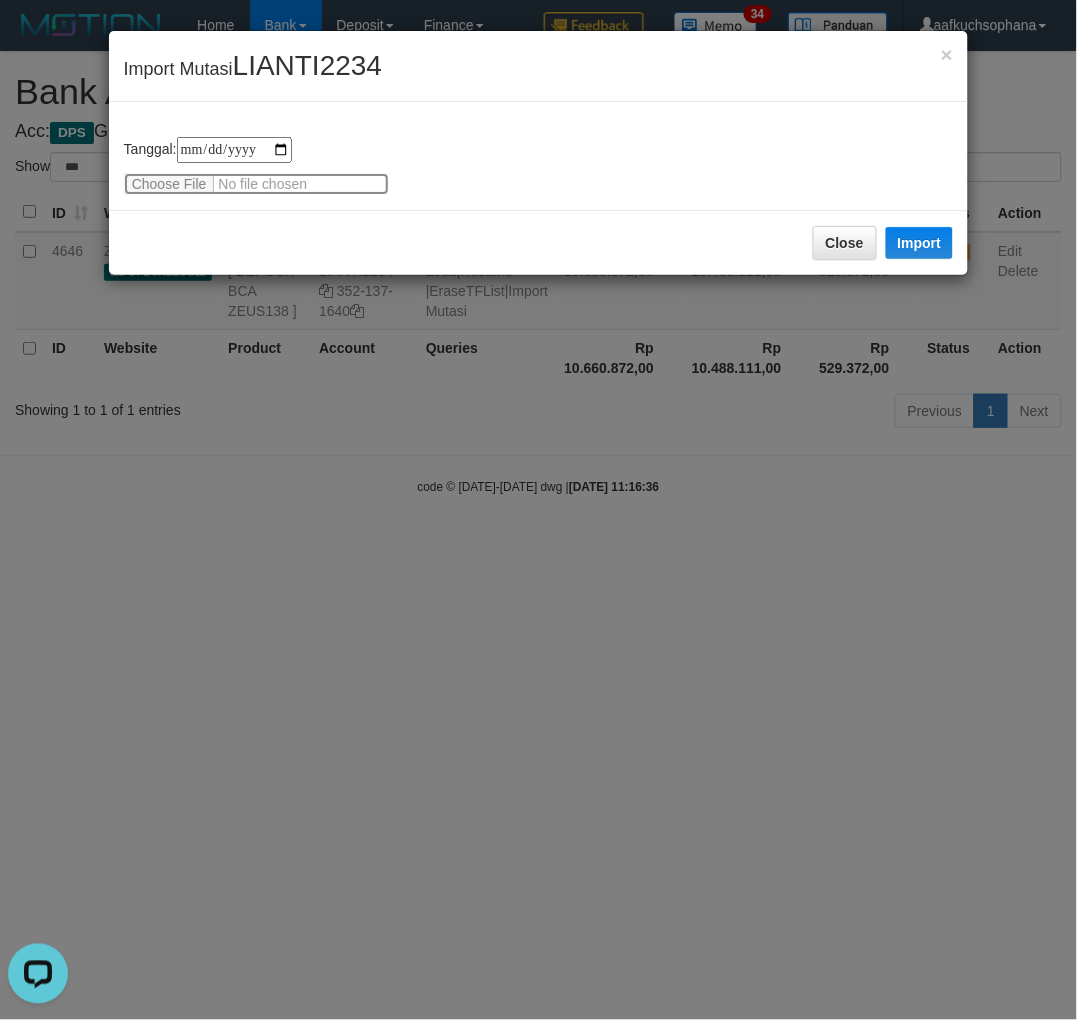 click at bounding box center [256, 184] 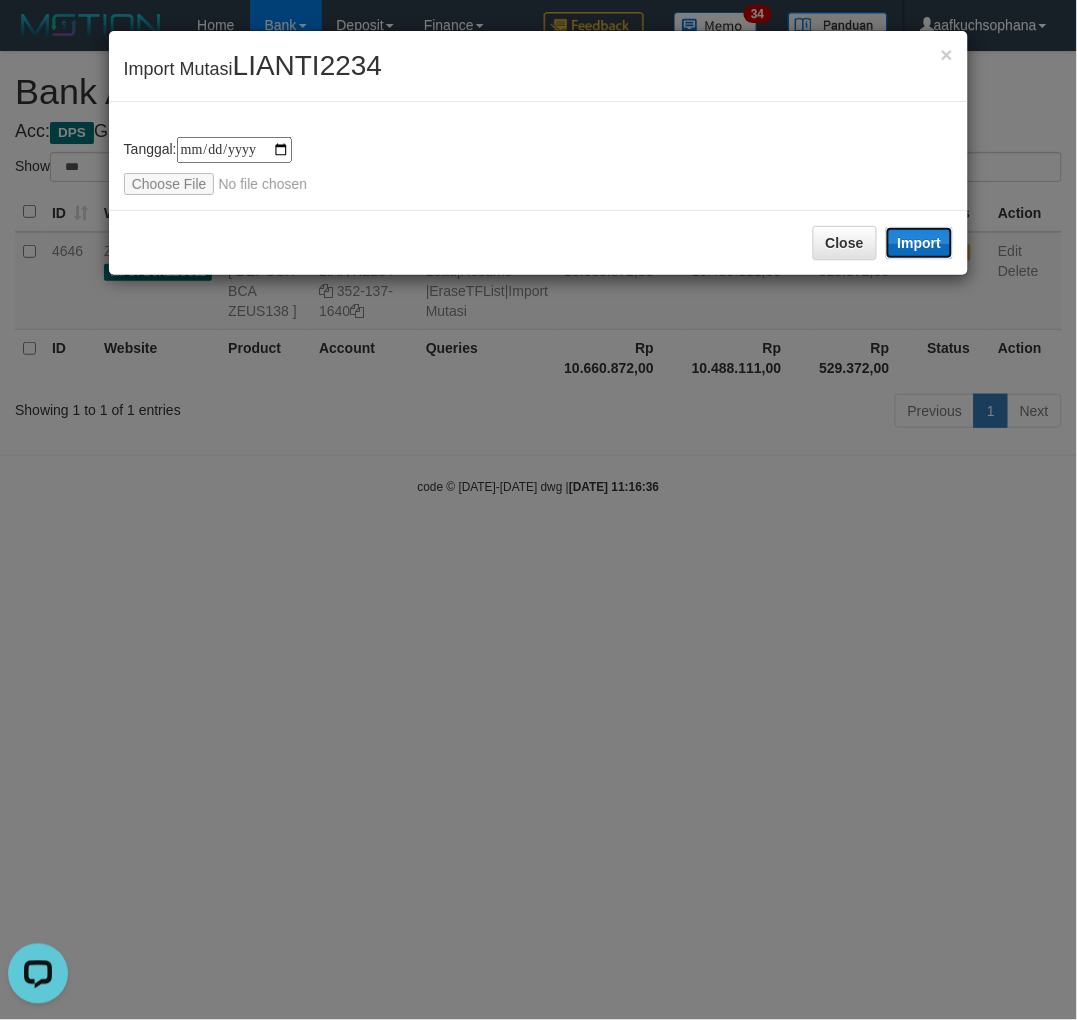 click on "Import" at bounding box center (920, 243) 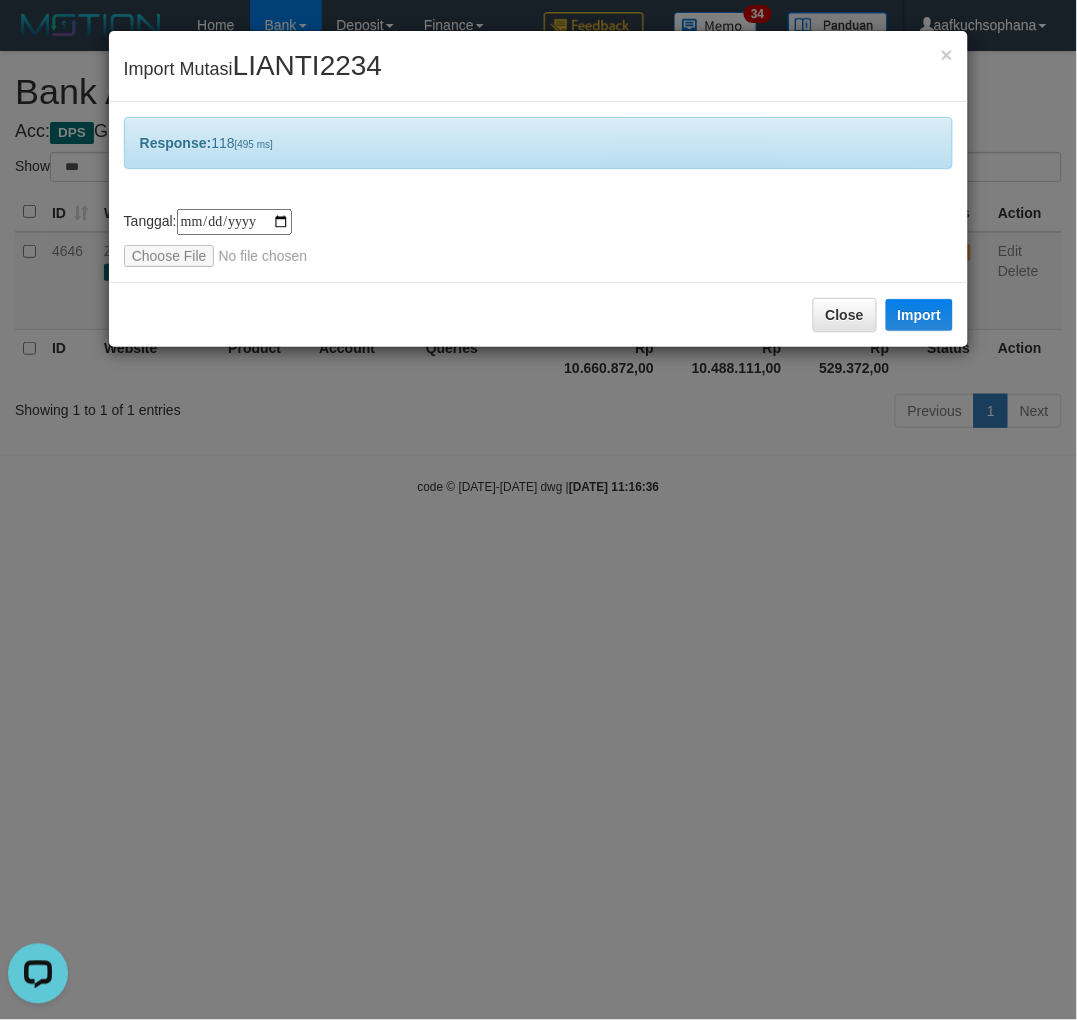 drag, startPoint x: 720, startPoint y: 674, endPoint x: 763, endPoint y: 655, distance: 47.010635 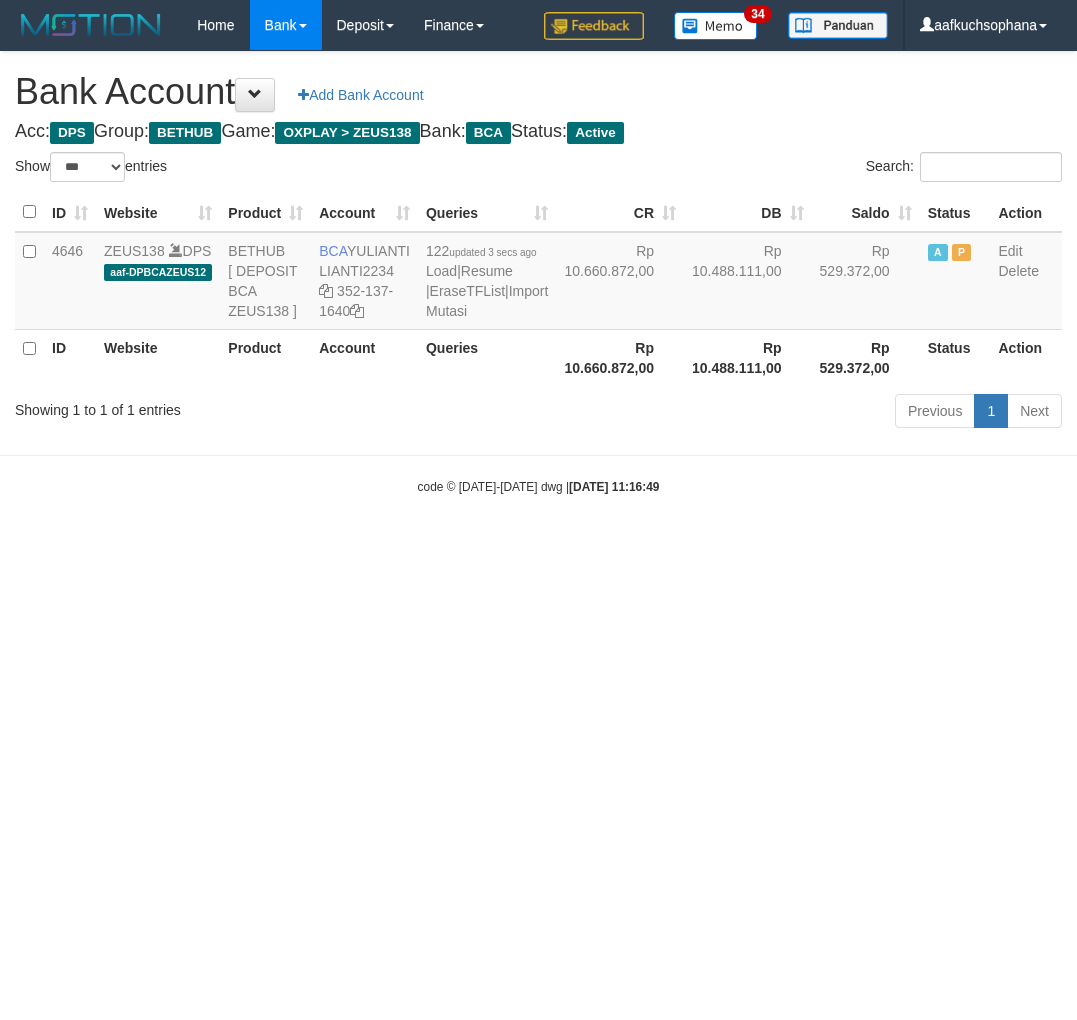 select on "***" 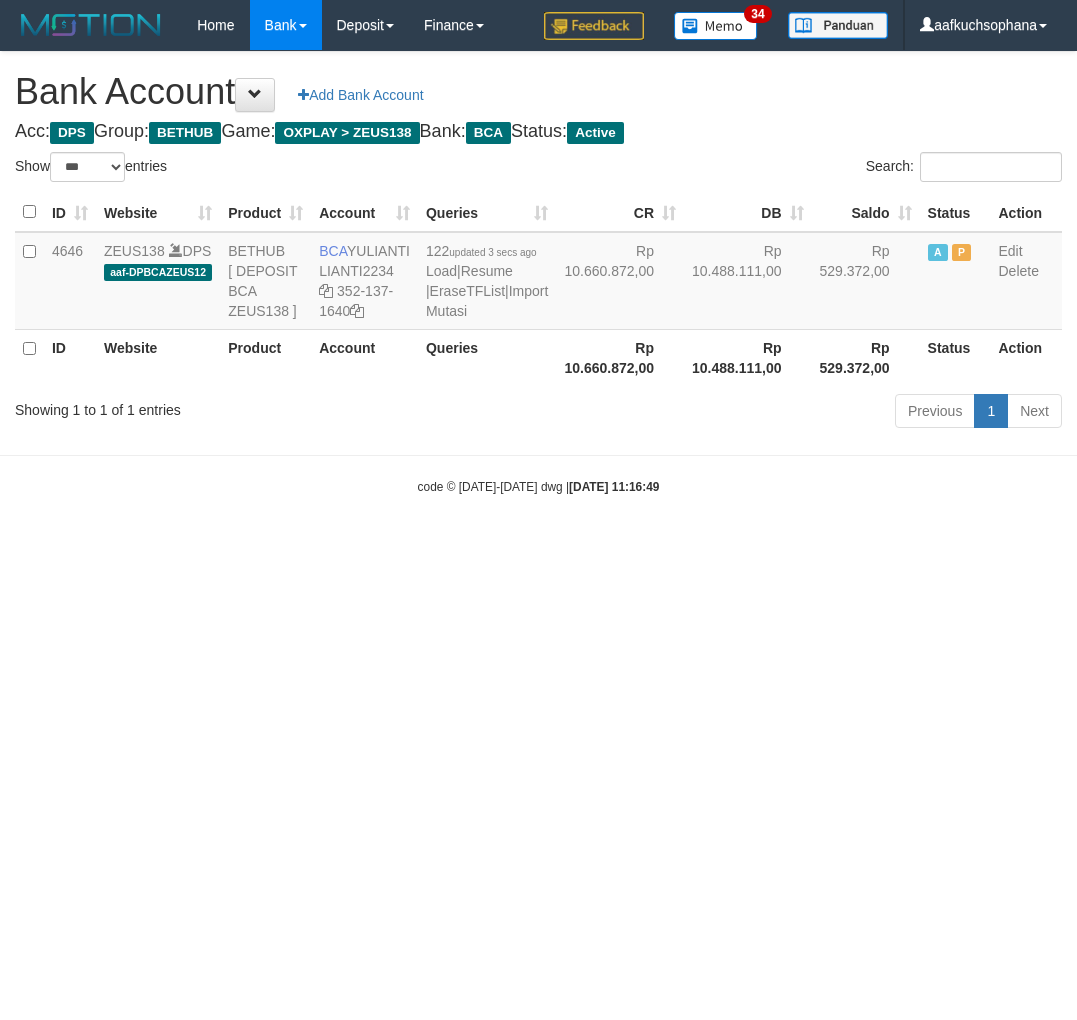 scroll, scrollTop: 0, scrollLeft: 0, axis: both 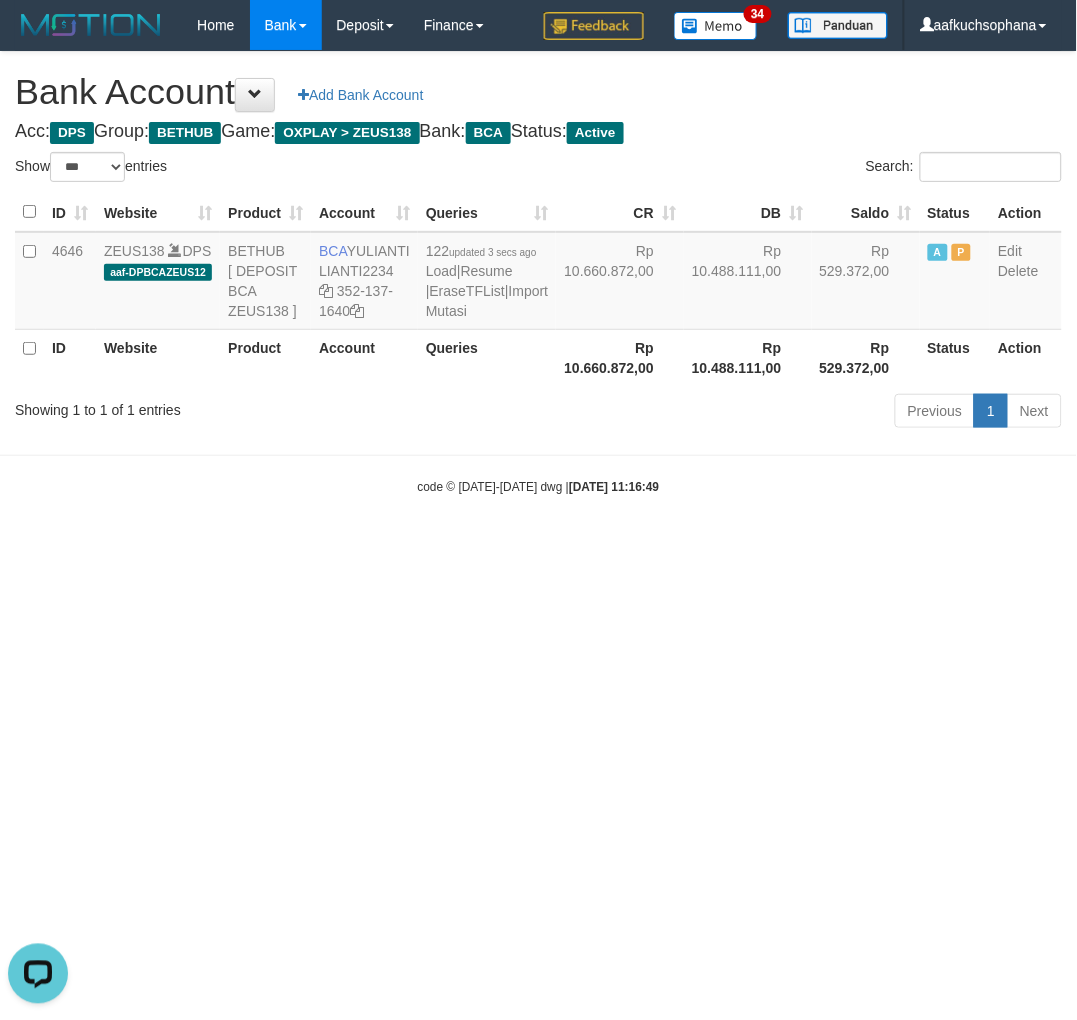 click on "Toggle navigation
Home
Bank
Account List
Load
By Website
Group
[OXPLAY]													ZEUS138
By Load Group (DPS)
Sync" at bounding box center (538, 273) 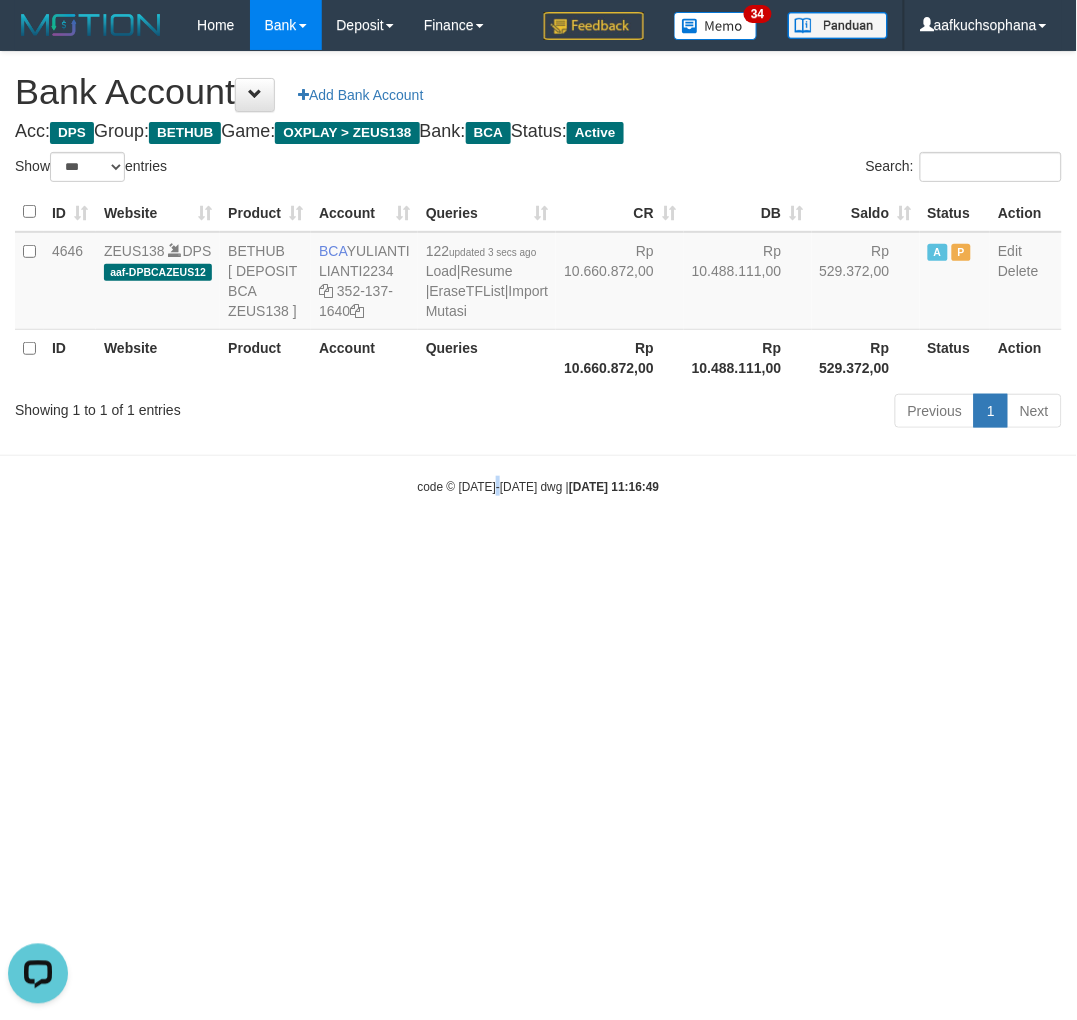 click on "Toggle navigation
Home
Bank
Account List
Load
By Website
Group
[OXPLAY]													ZEUS138
By Load Group (DPS)
Sync" at bounding box center (538, 273) 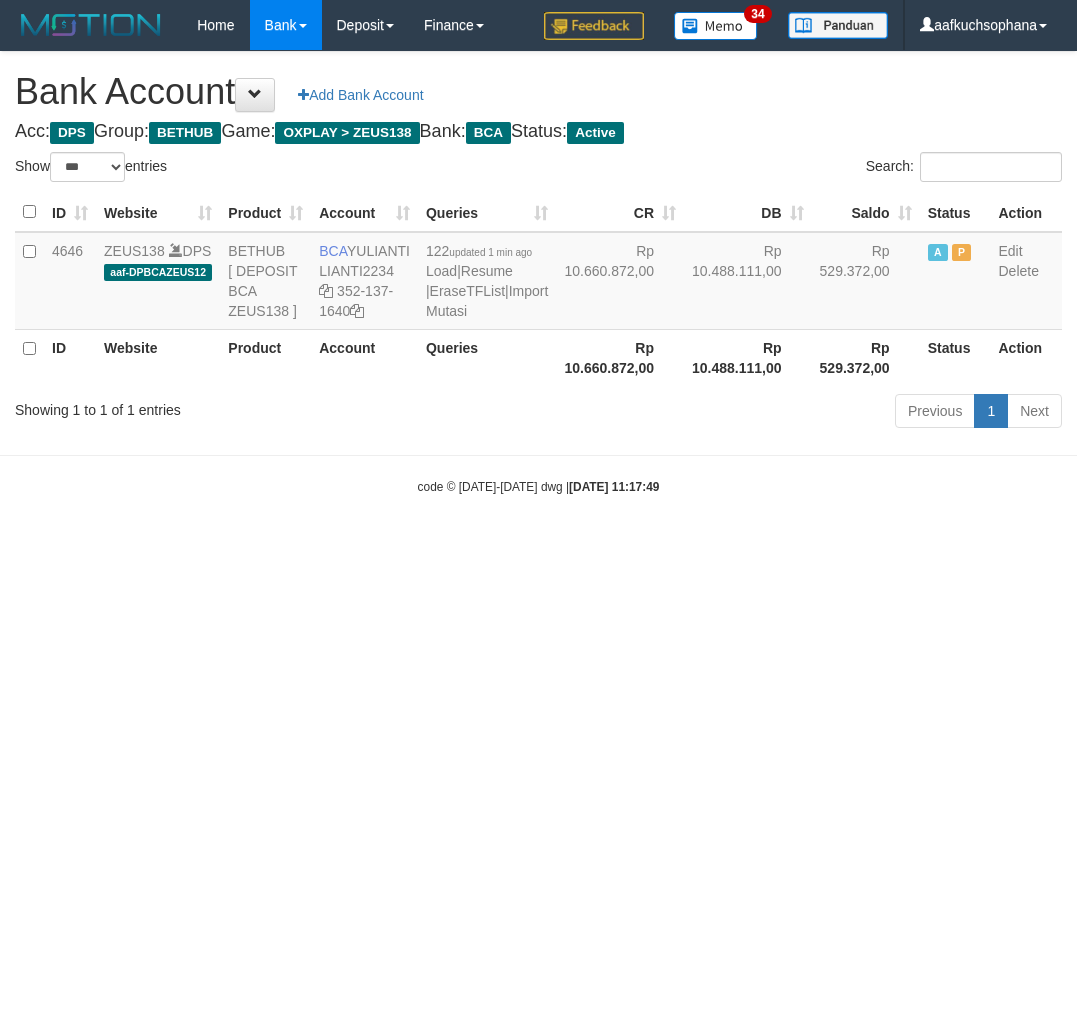 select on "***" 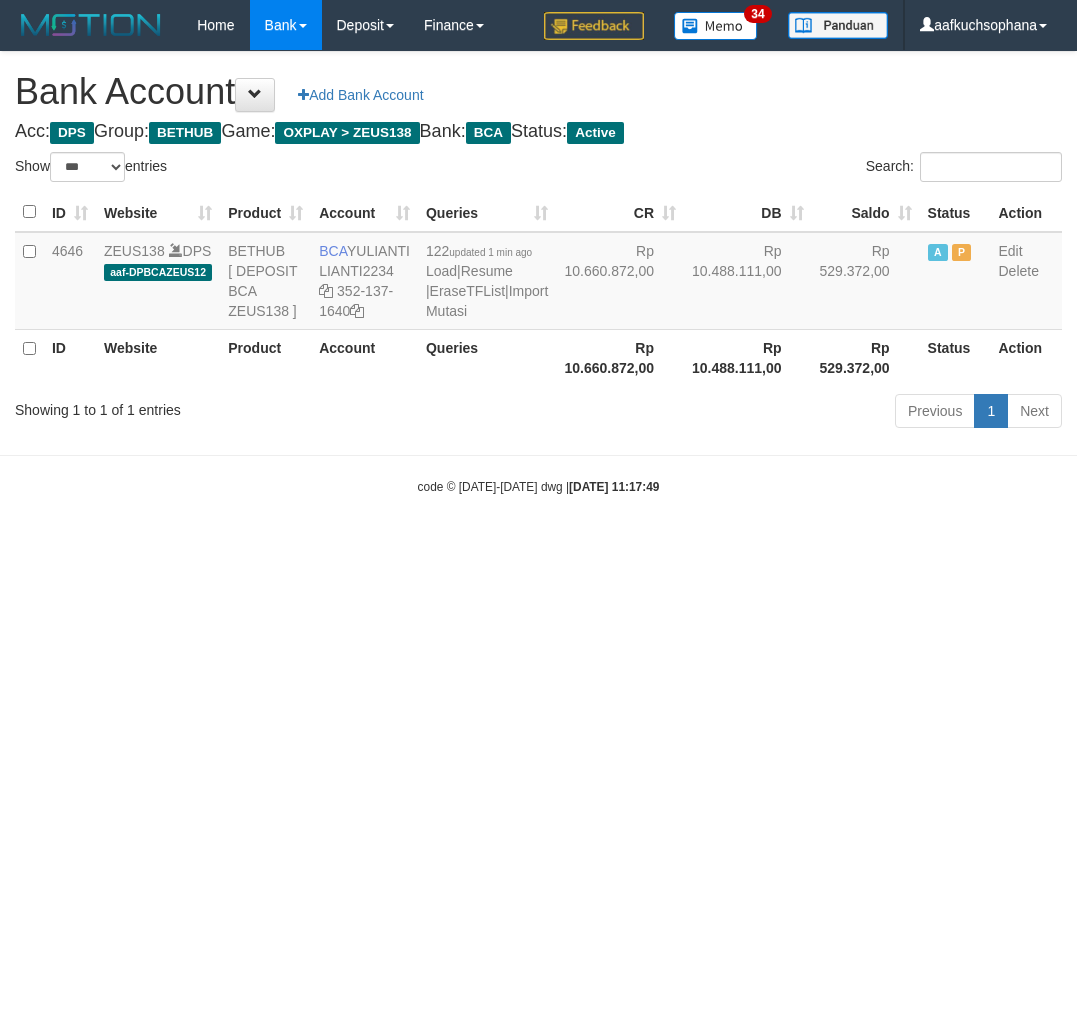 scroll, scrollTop: 0, scrollLeft: 0, axis: both 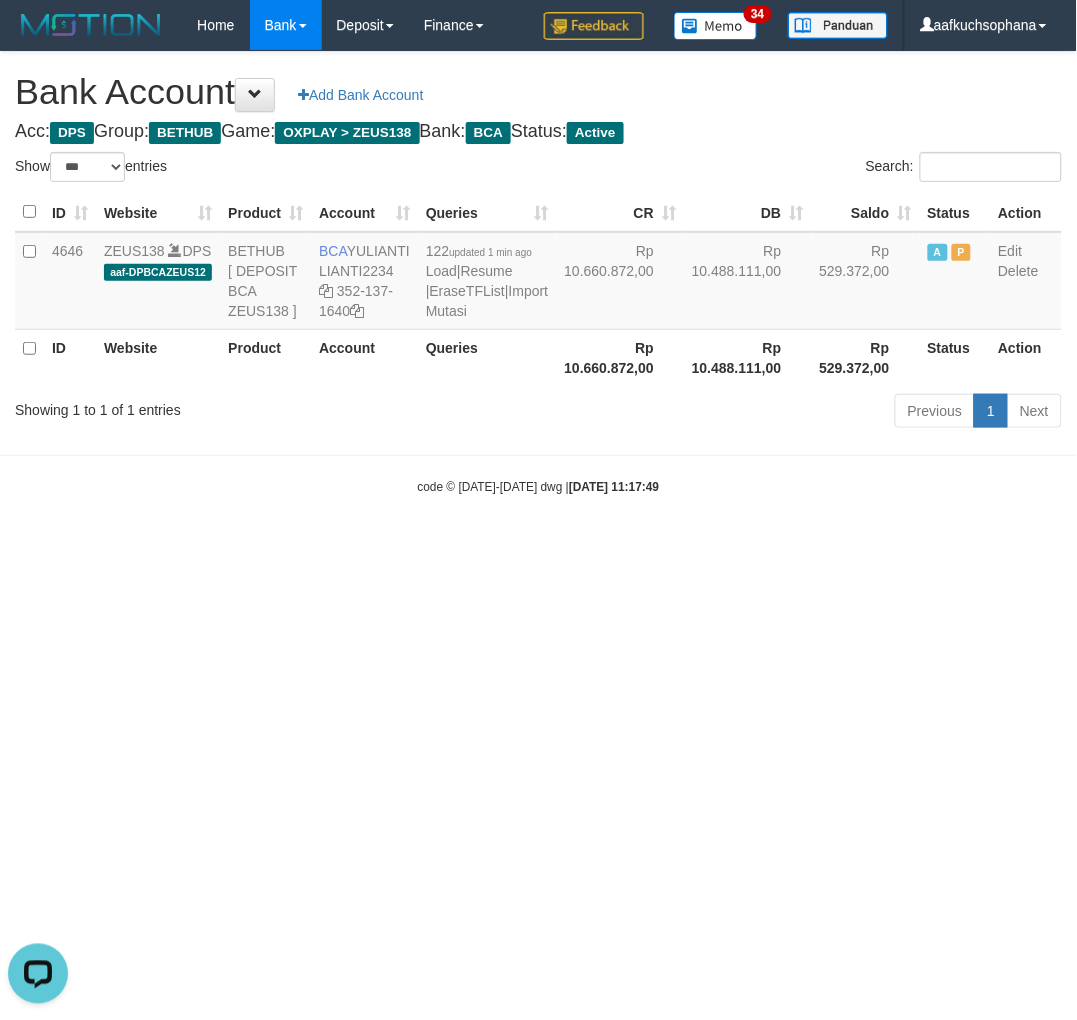 drag, startPoint x: 671, startPoint y: 883, endPoint x: 628, endPoint y: 876, distance: 43.56604 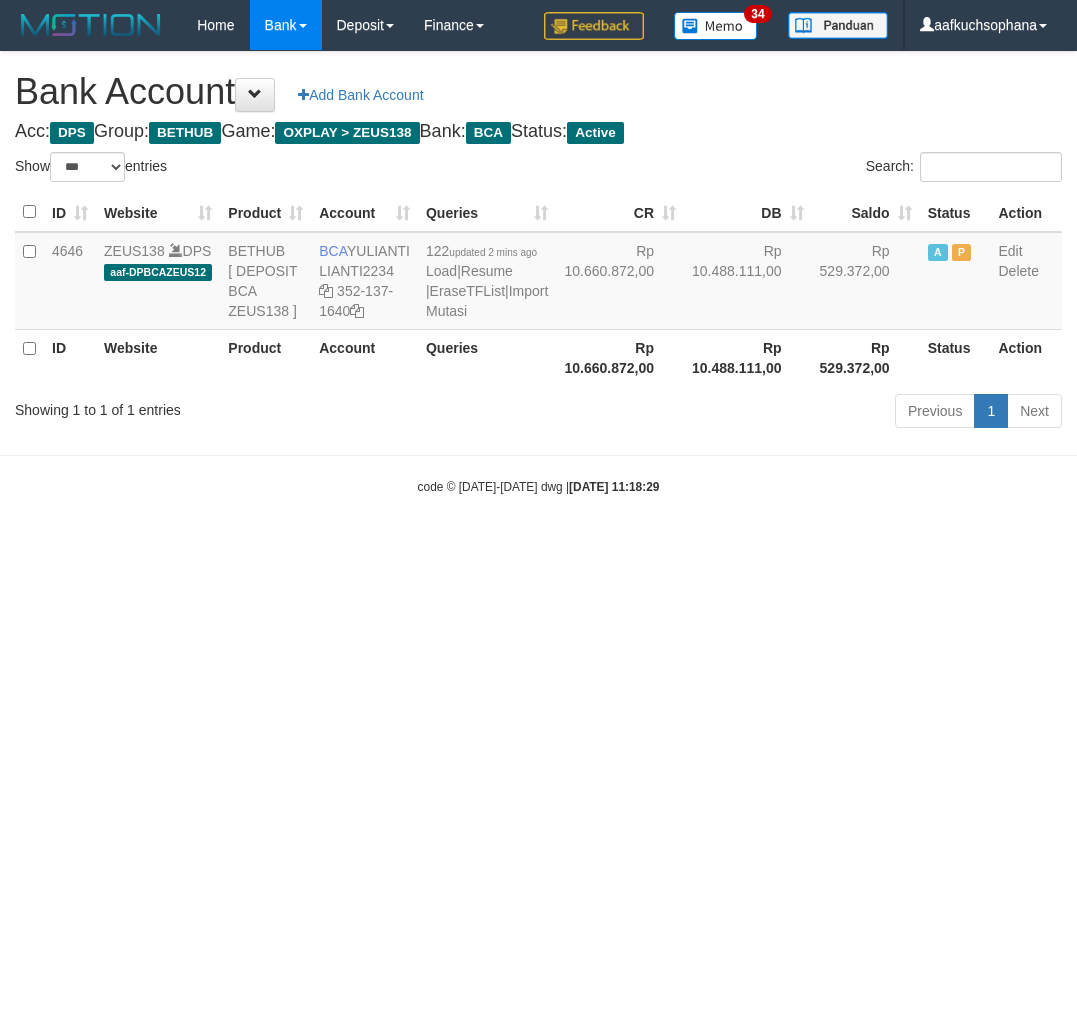 select on "***" 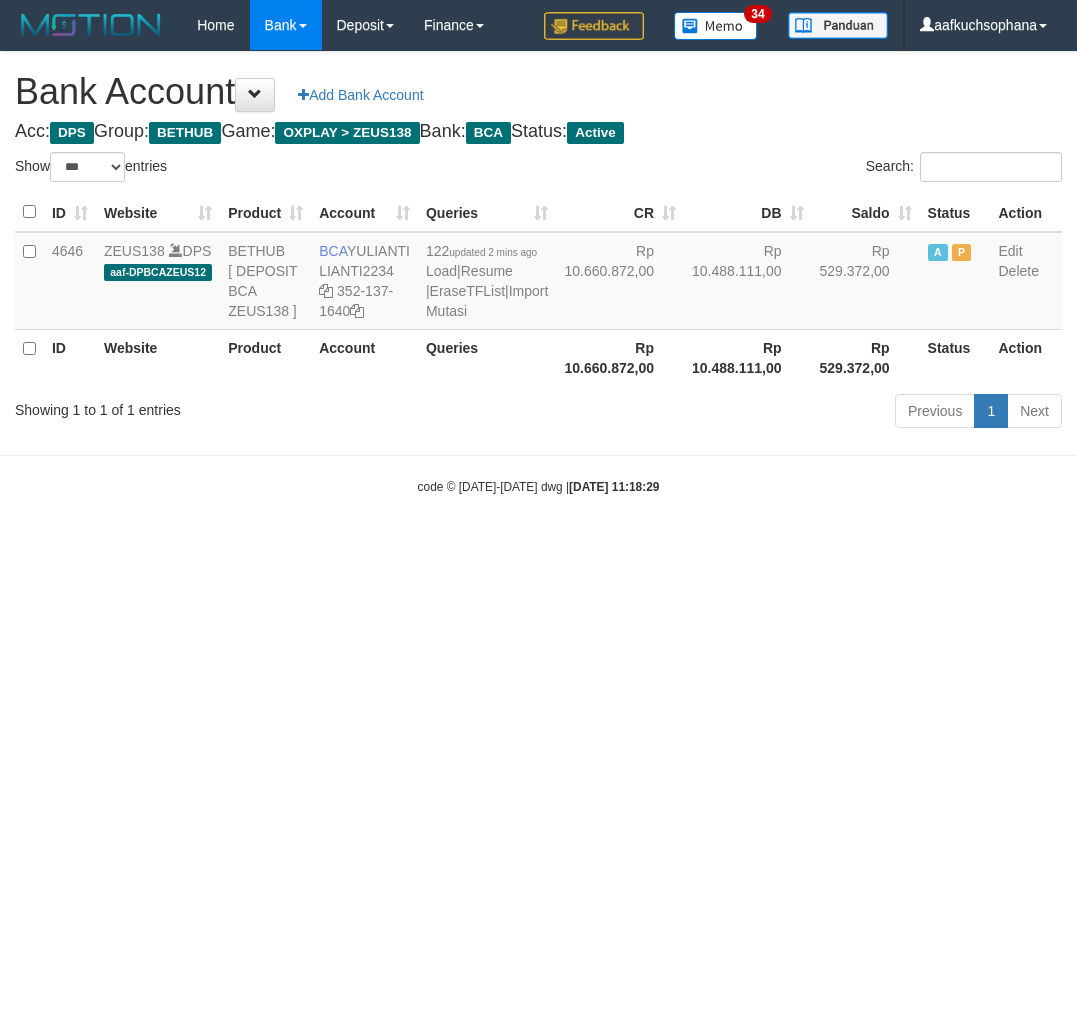 scroll, scrollTop: 0, scrollLeft: 0, axis: both 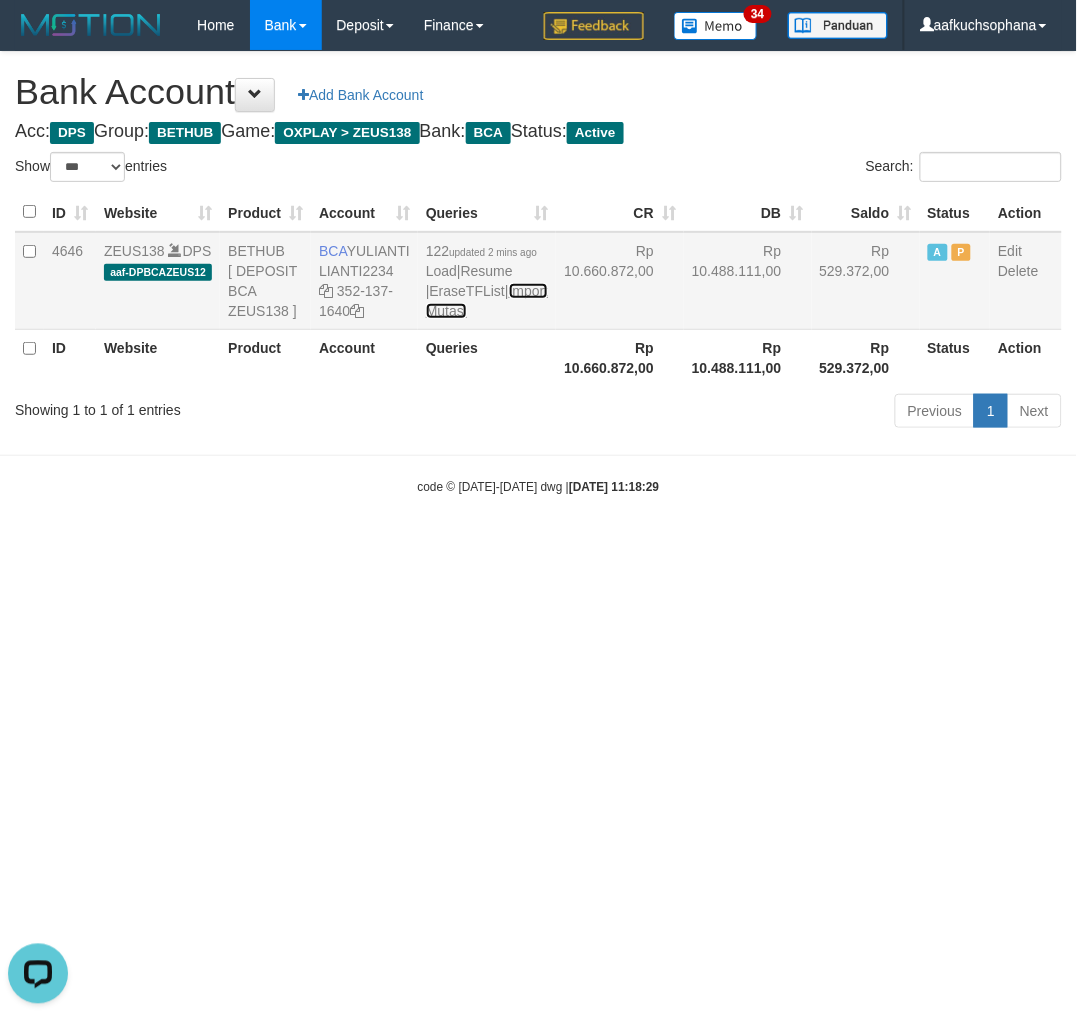 click on "Import Mutasi" at bounding box center (487, 301) 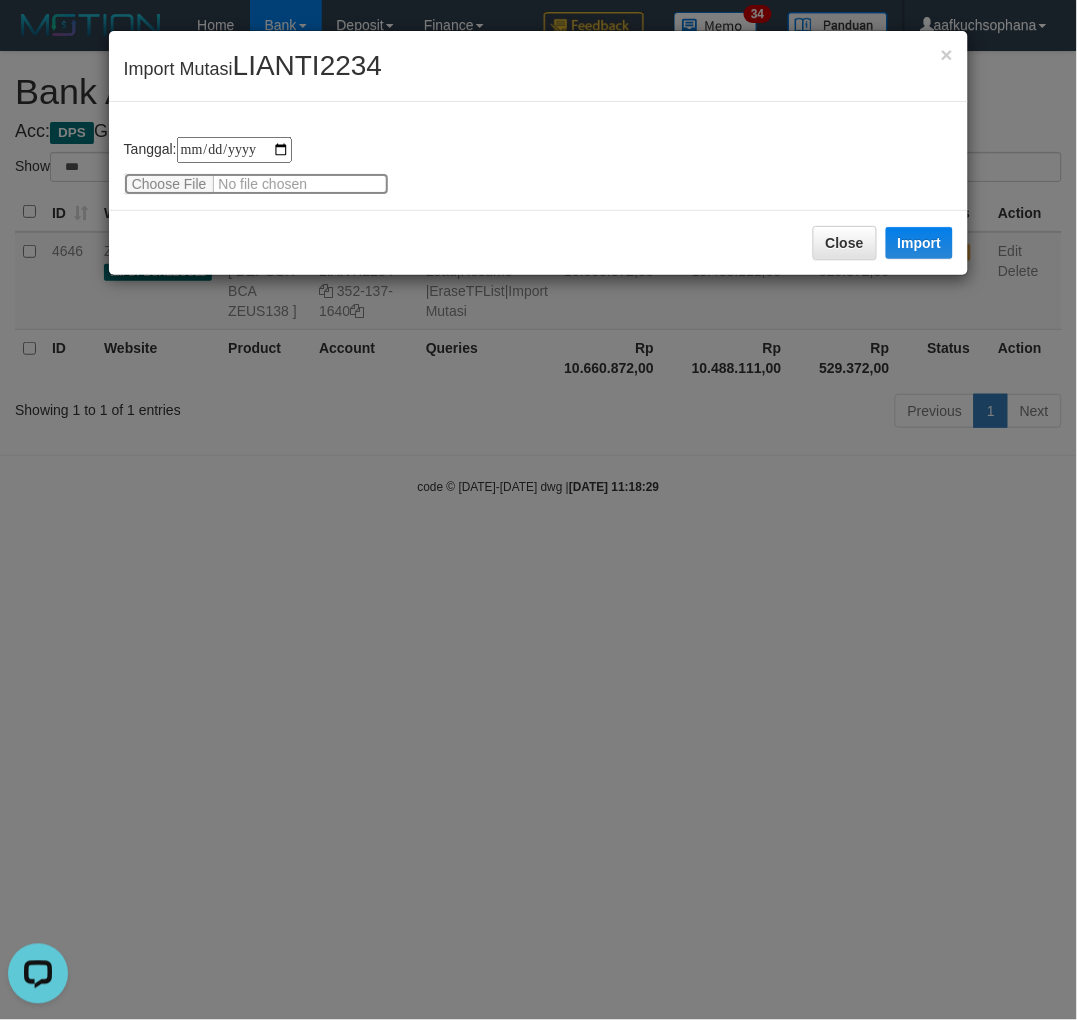 click at bounding box center (256, 184) 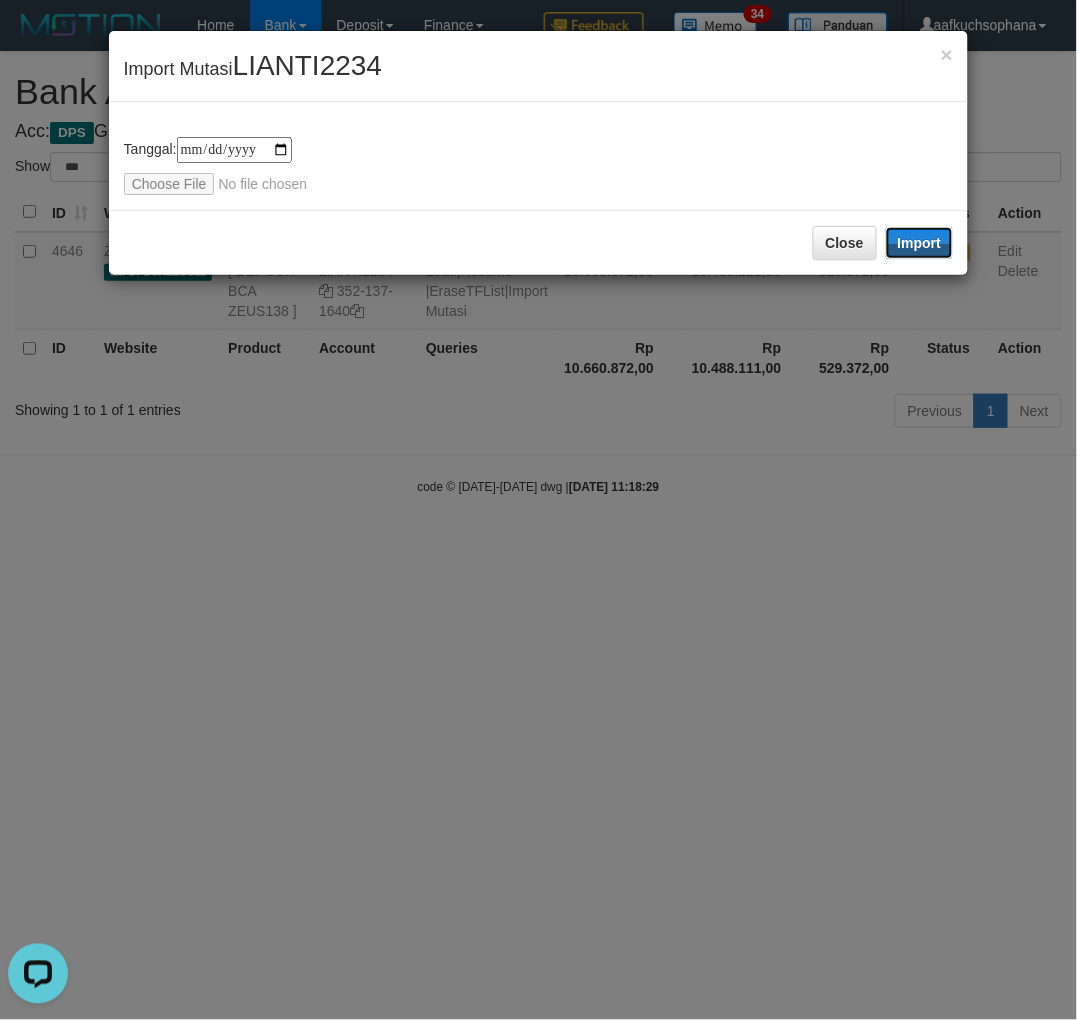 drag, startPoint x: 931, startPoint y: 226, endPoint x: 1075, endPoint y: 204, distance: 145.67087 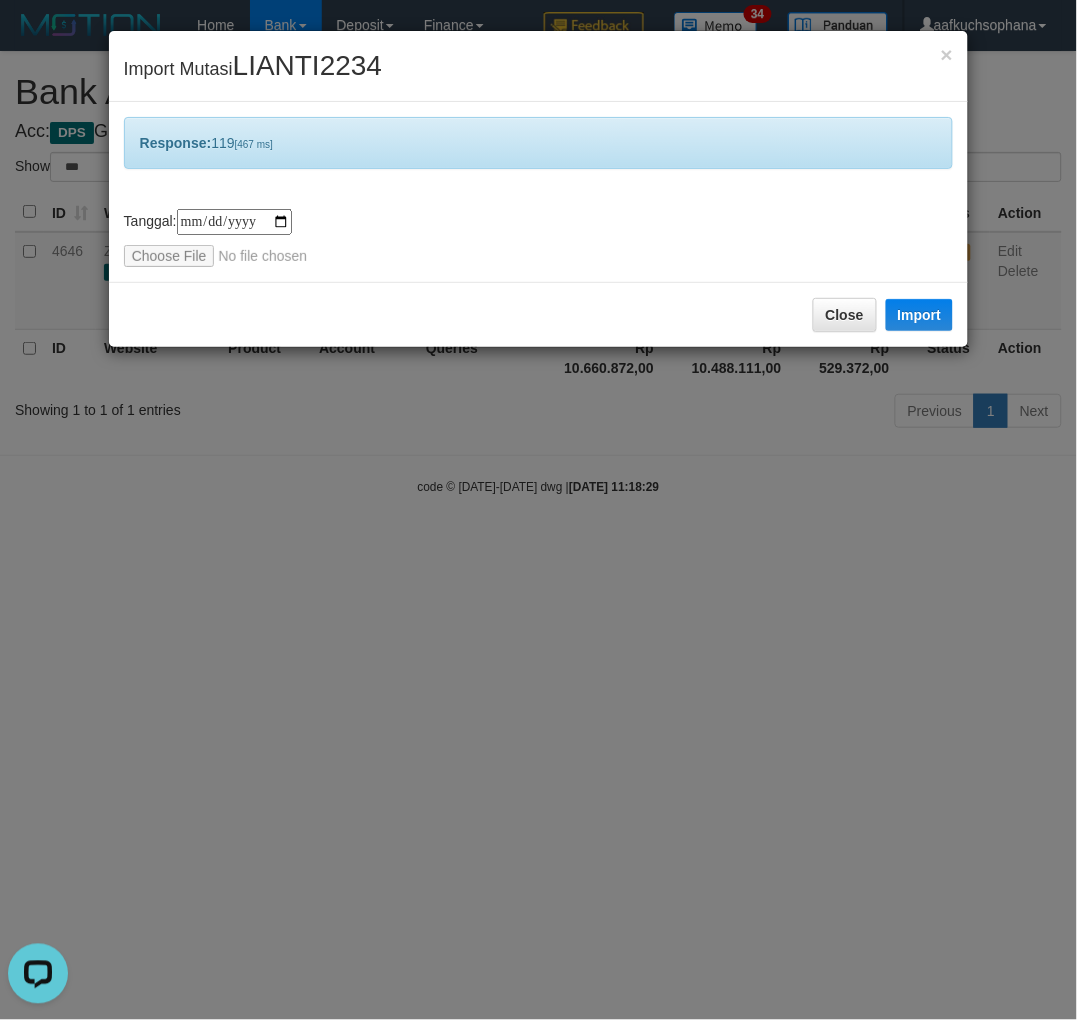 drag, startPoint x: 571, startPoint y: 658, endPoint x: 586, endPoint y: 685, distance: 30.88689 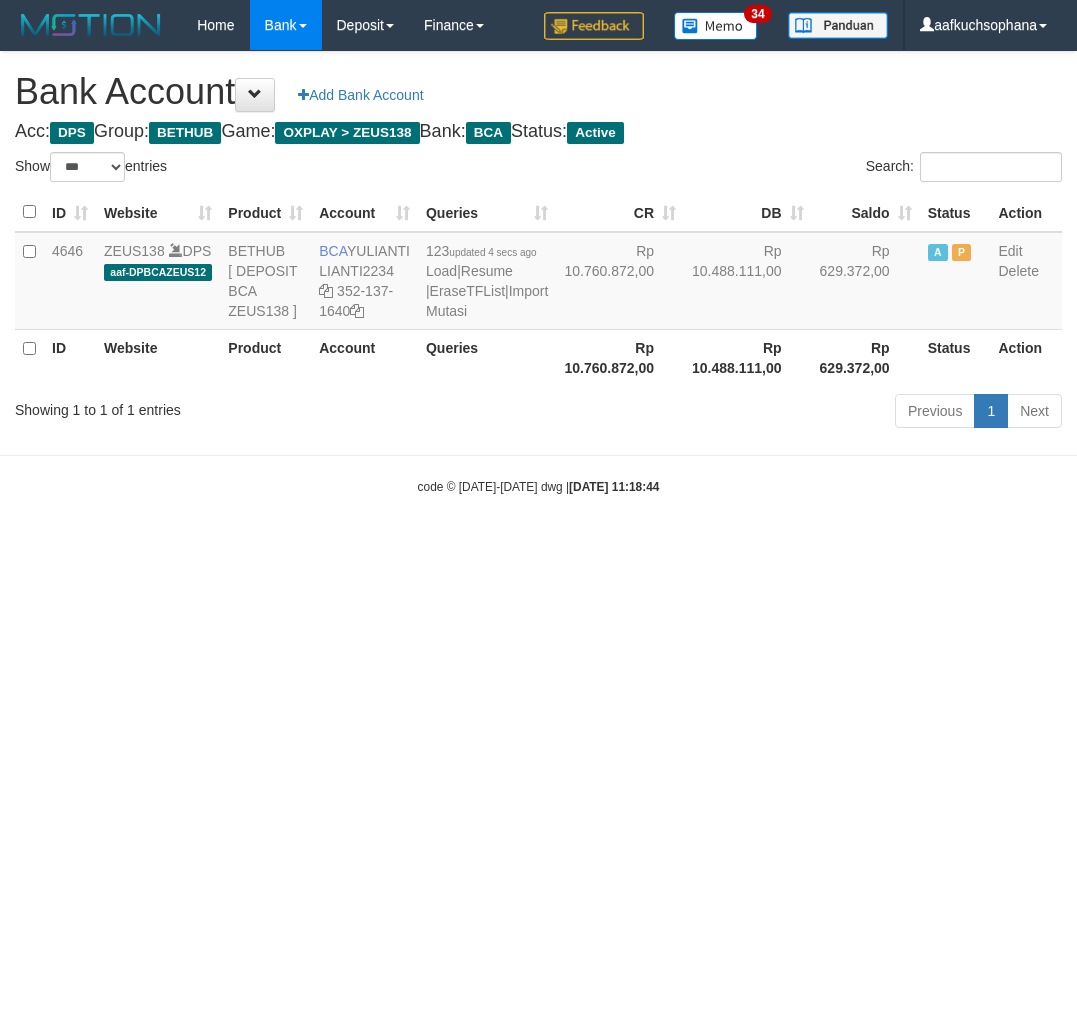 select on "***" 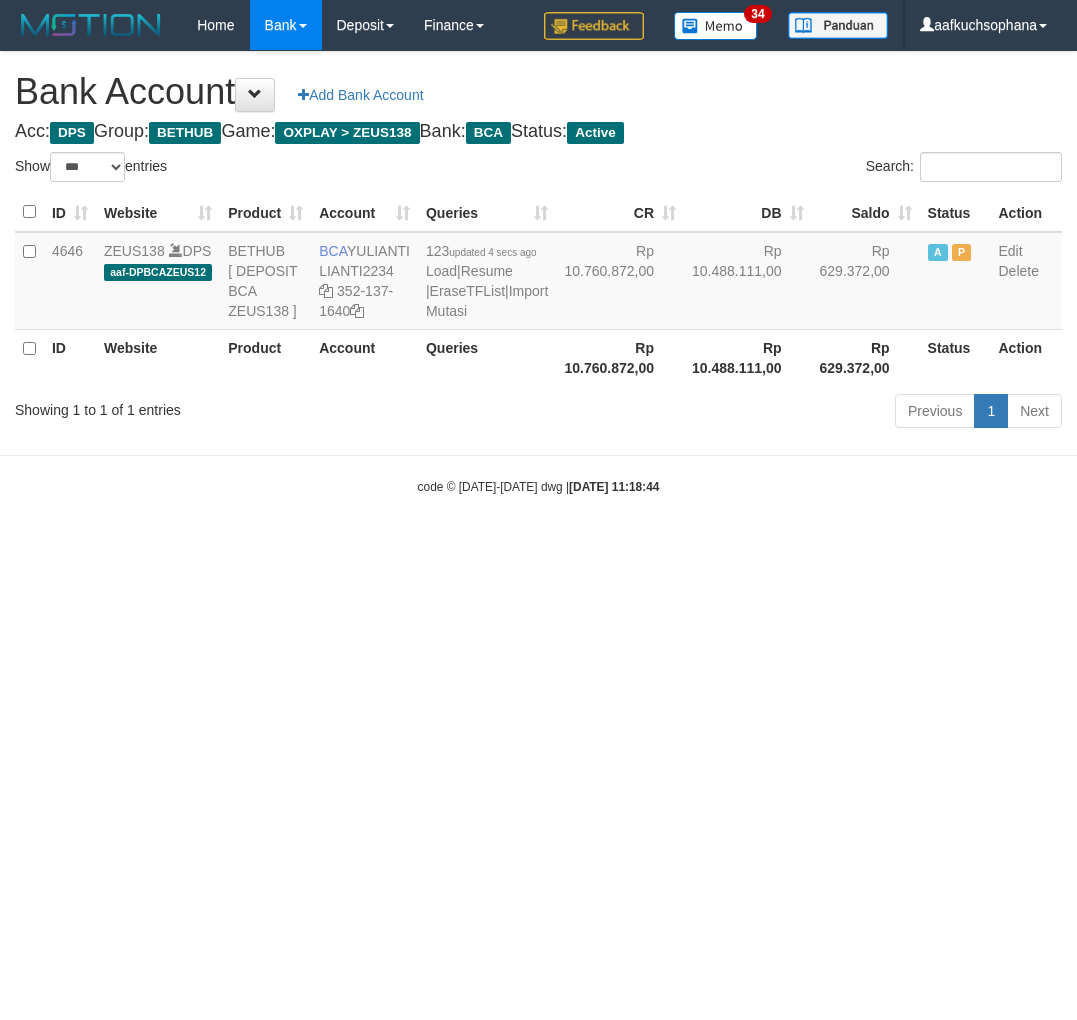 scroll, scrollTop: 0, scrollLeft: 0, axis: both 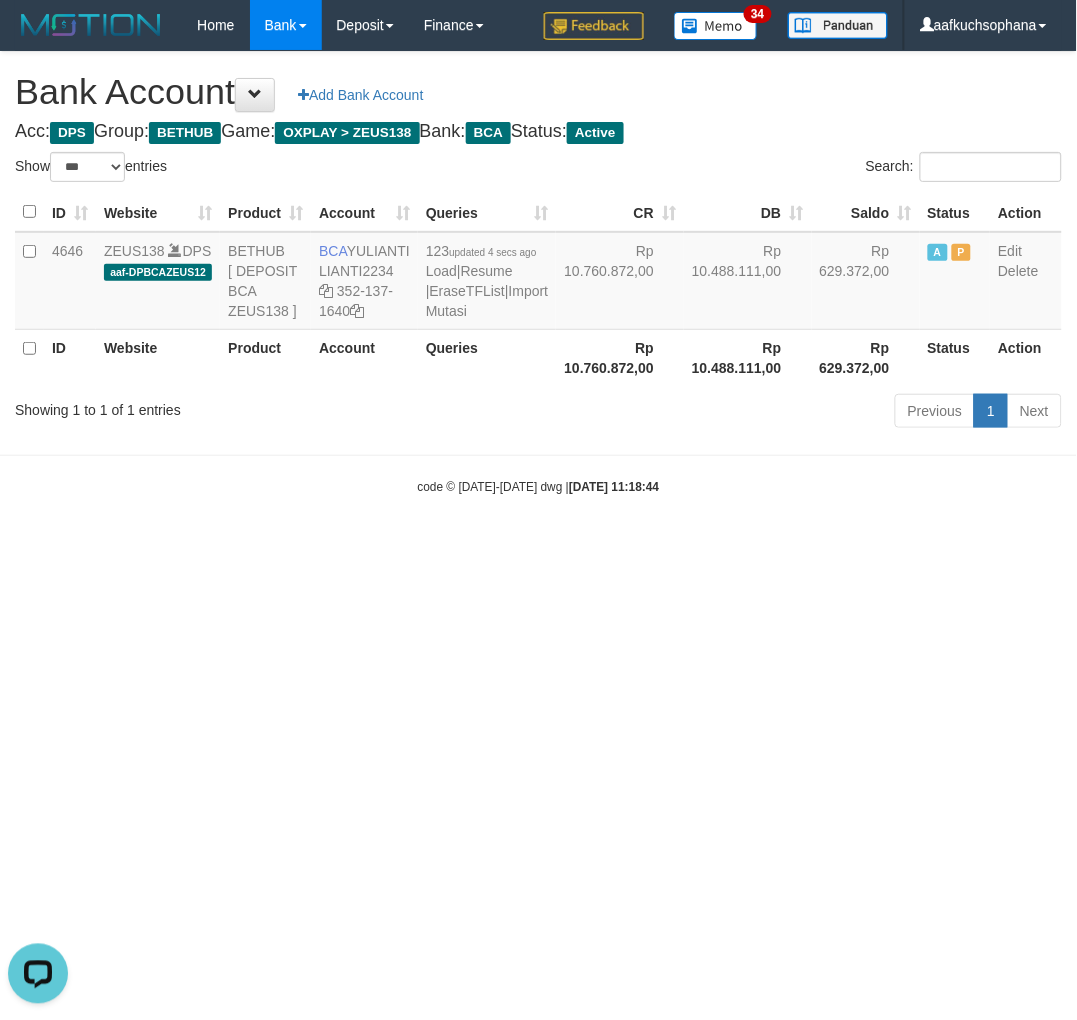 drag, startPoint x: 668, startPoint y: 713, endPoint x: 673, endPoint y: 691, distance: 22.561028 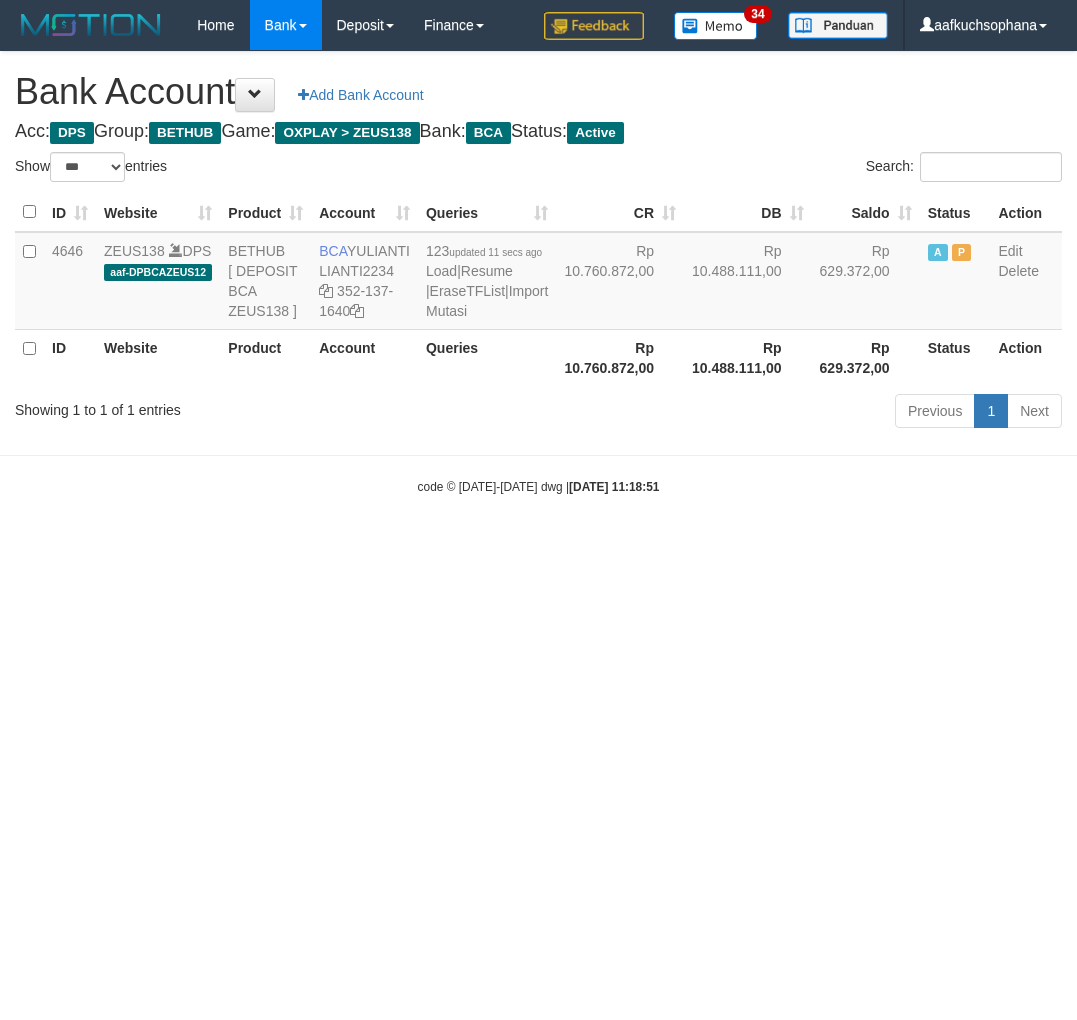 select on "***" 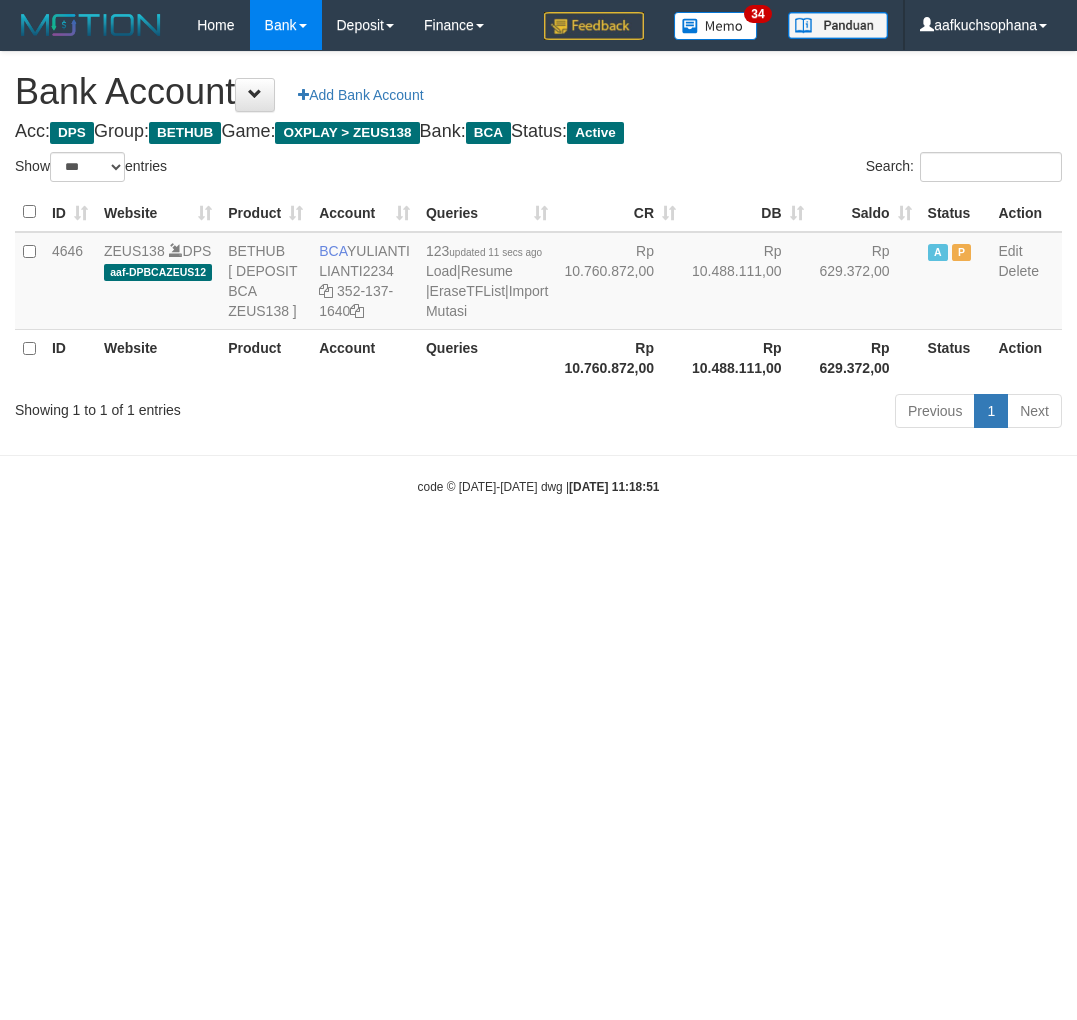 scroll, scrollTop: 0, scrollLeft: 0, axis: both 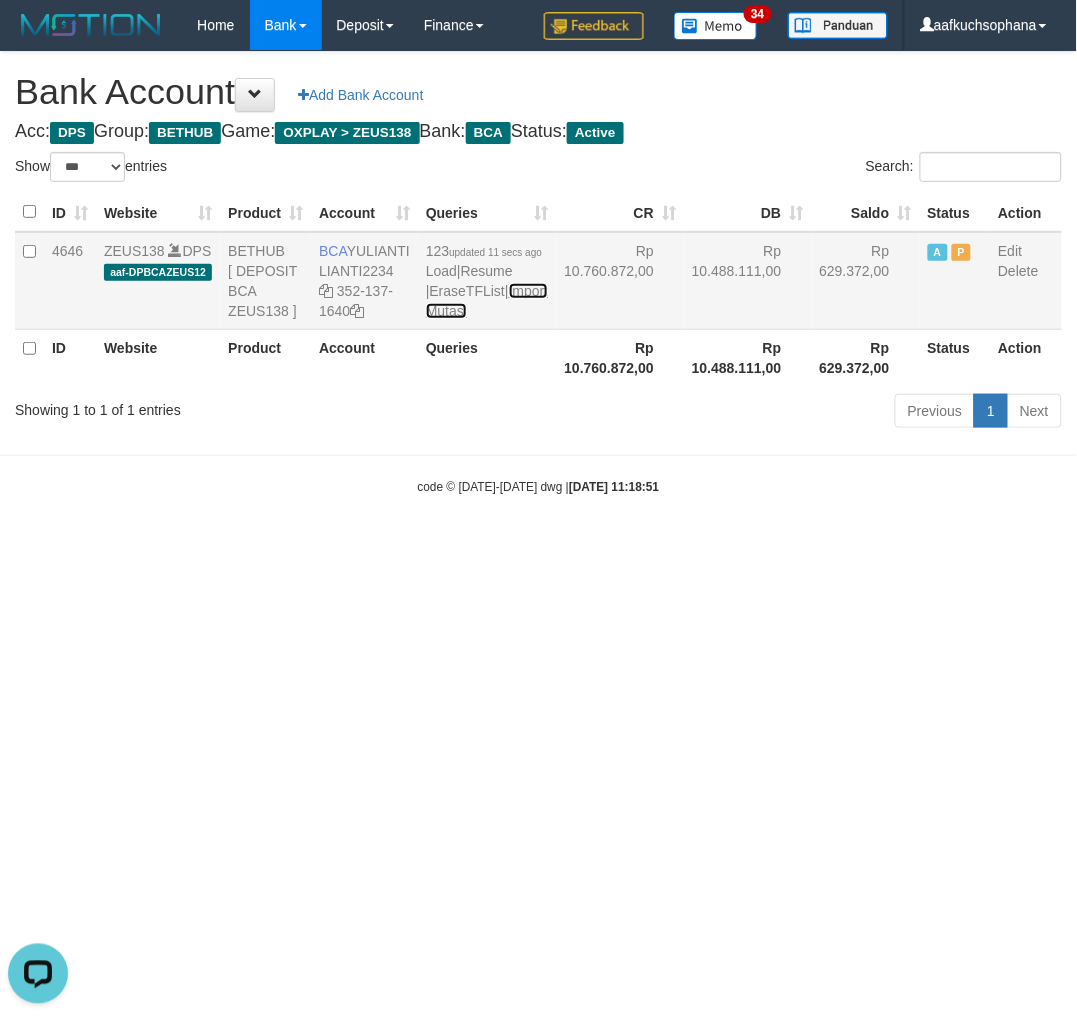 click on "Import Mutasi" at bounding box center [487, 301] 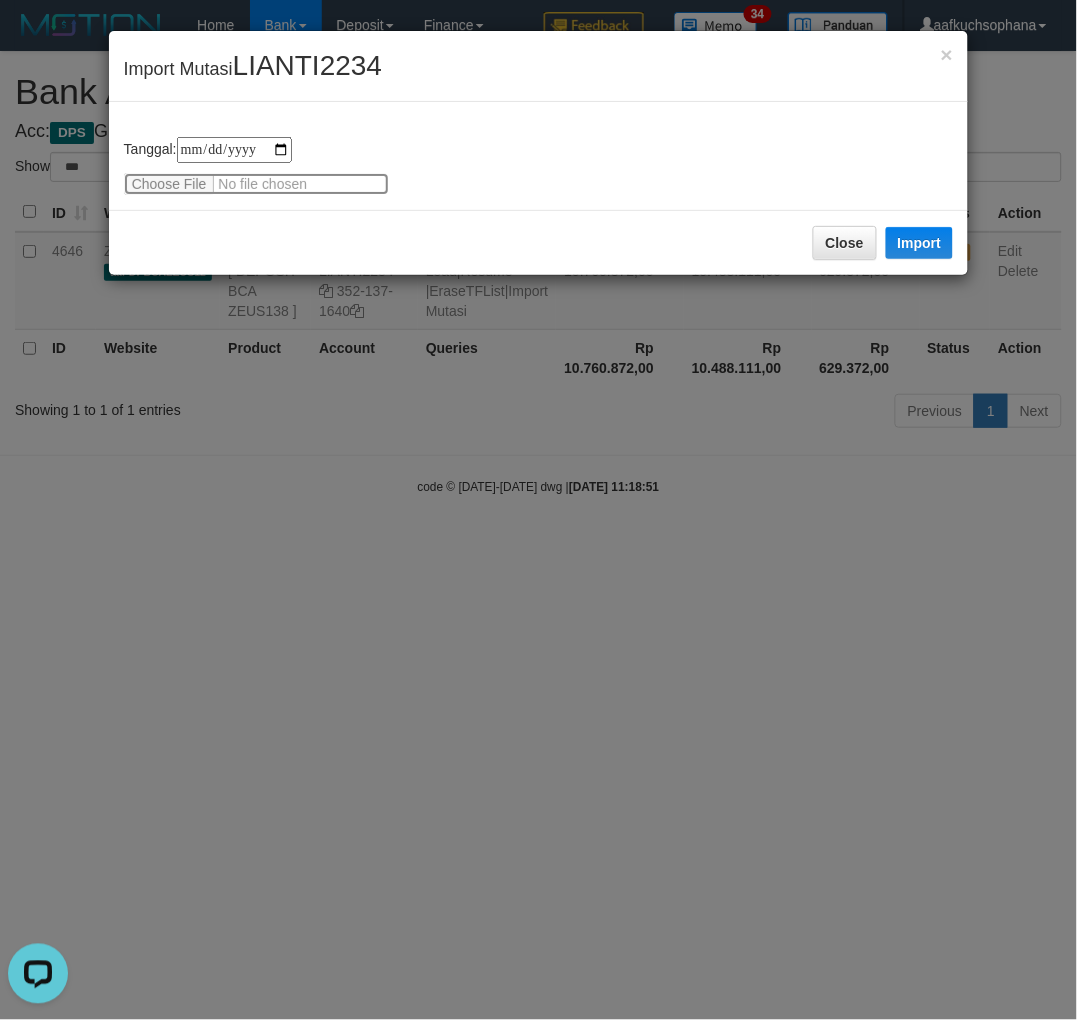 click at bounding box center (256, 184) 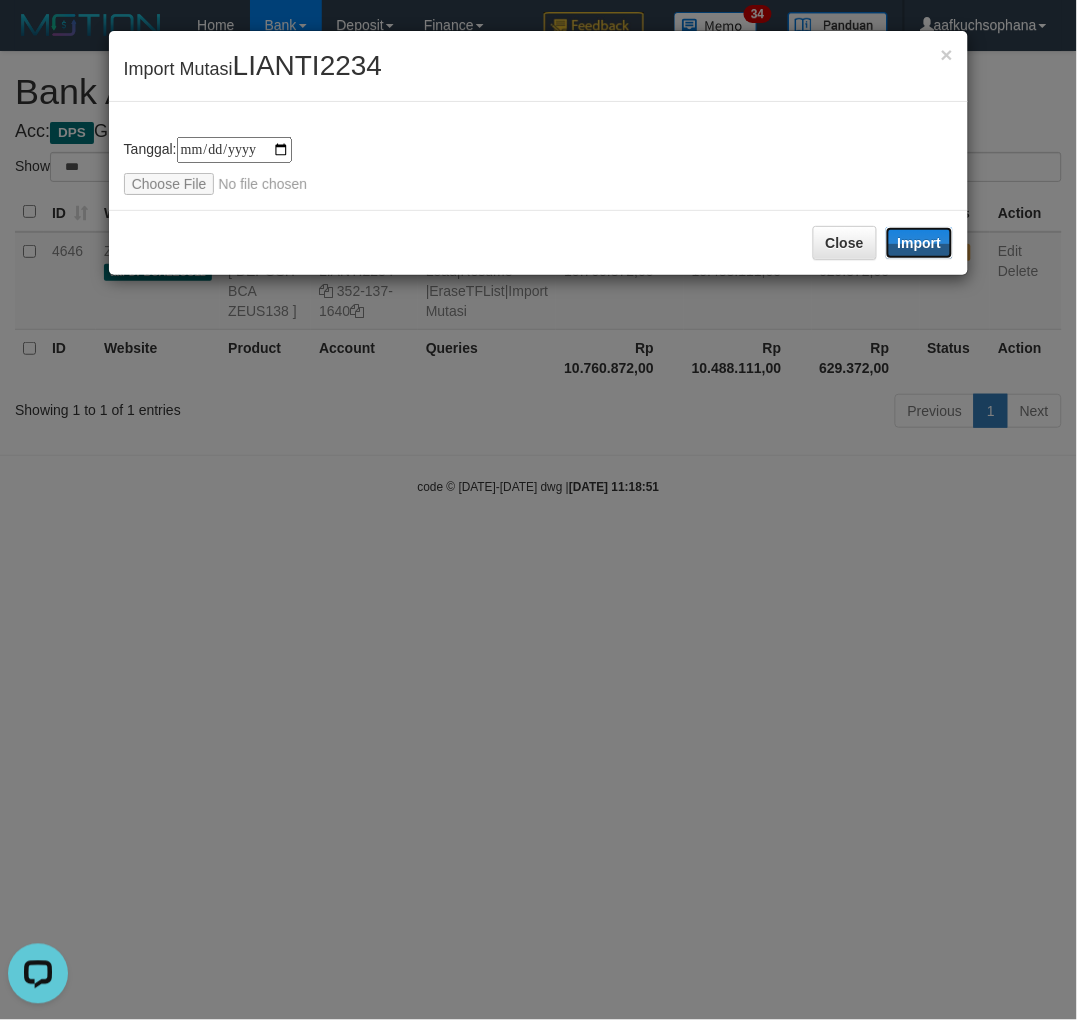 click on "Import" at bounding box center [920, 243] 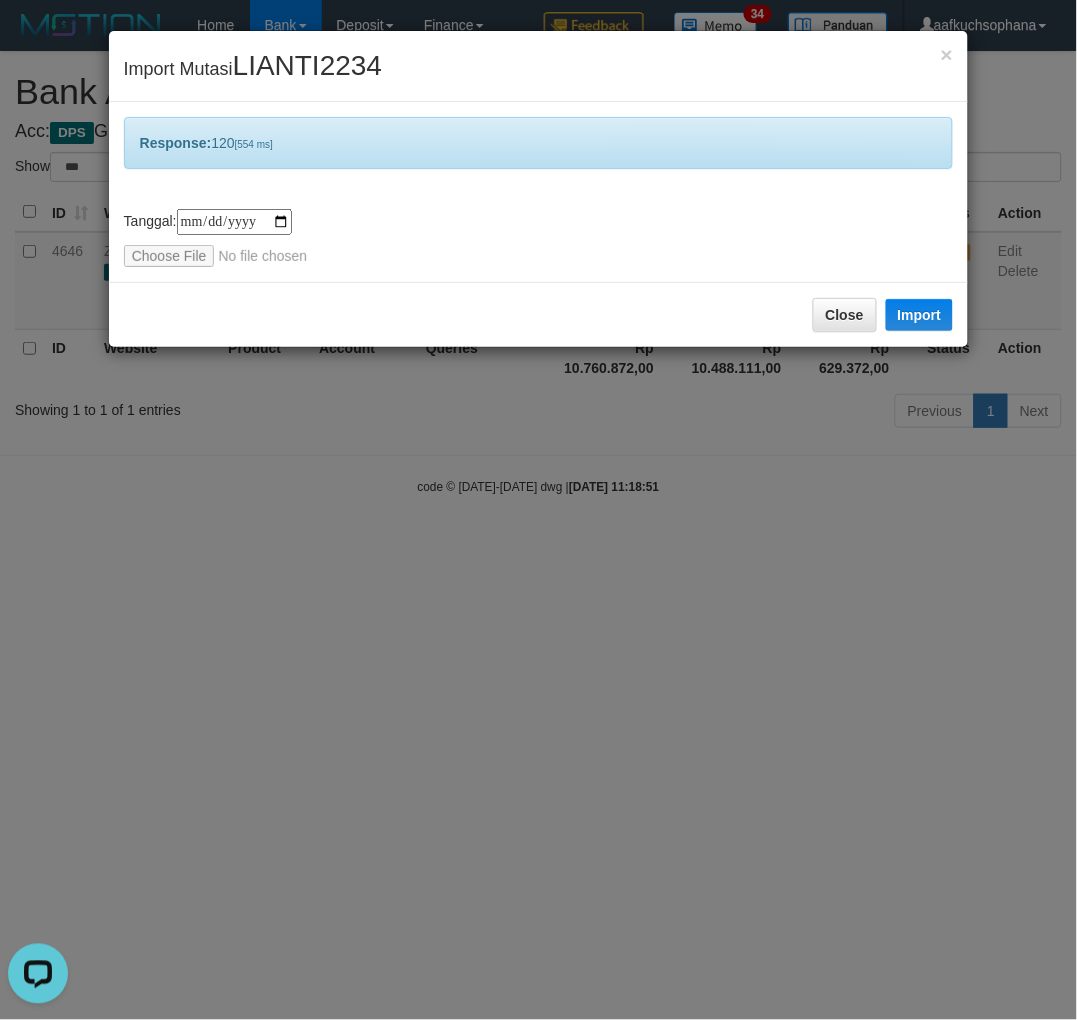 click on "**********" at bounding box center [538, 510] 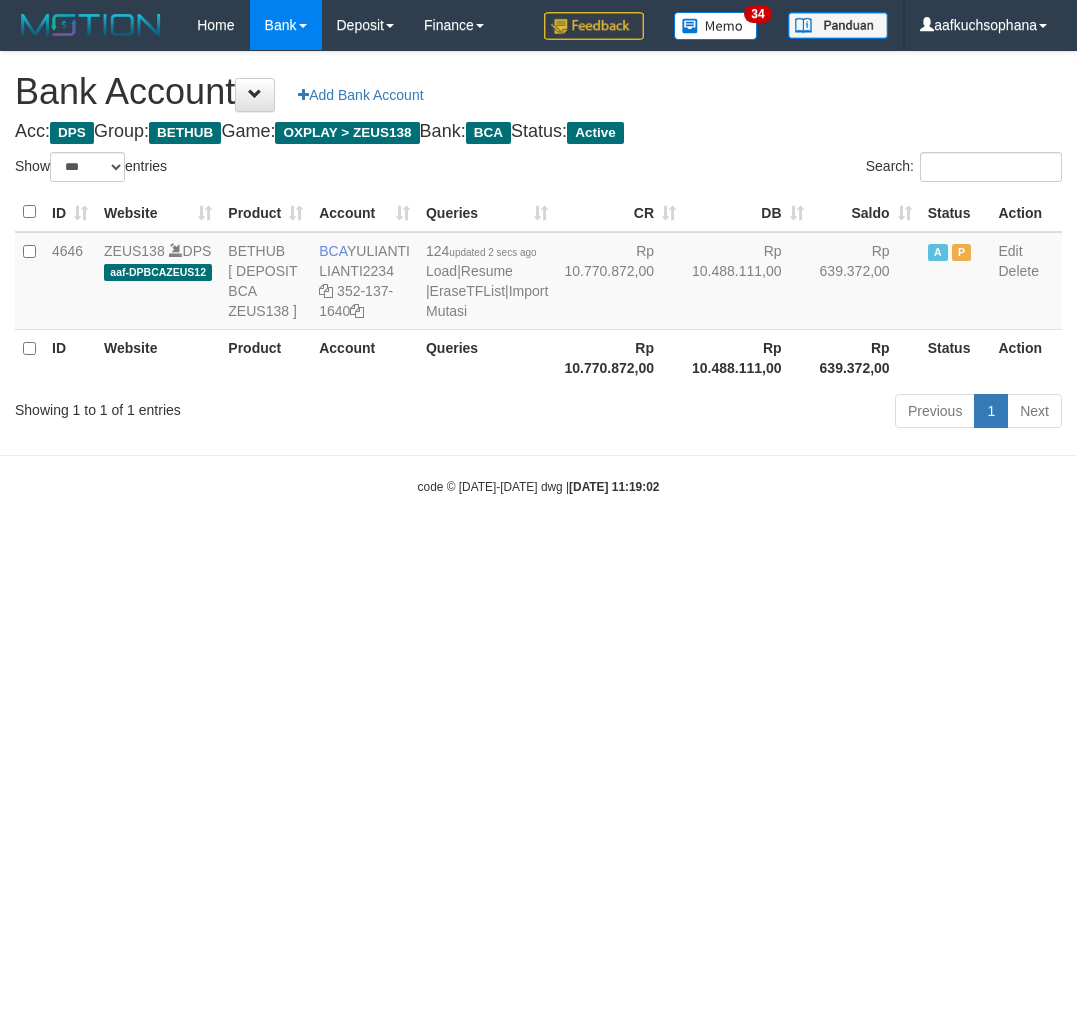 select on "***" 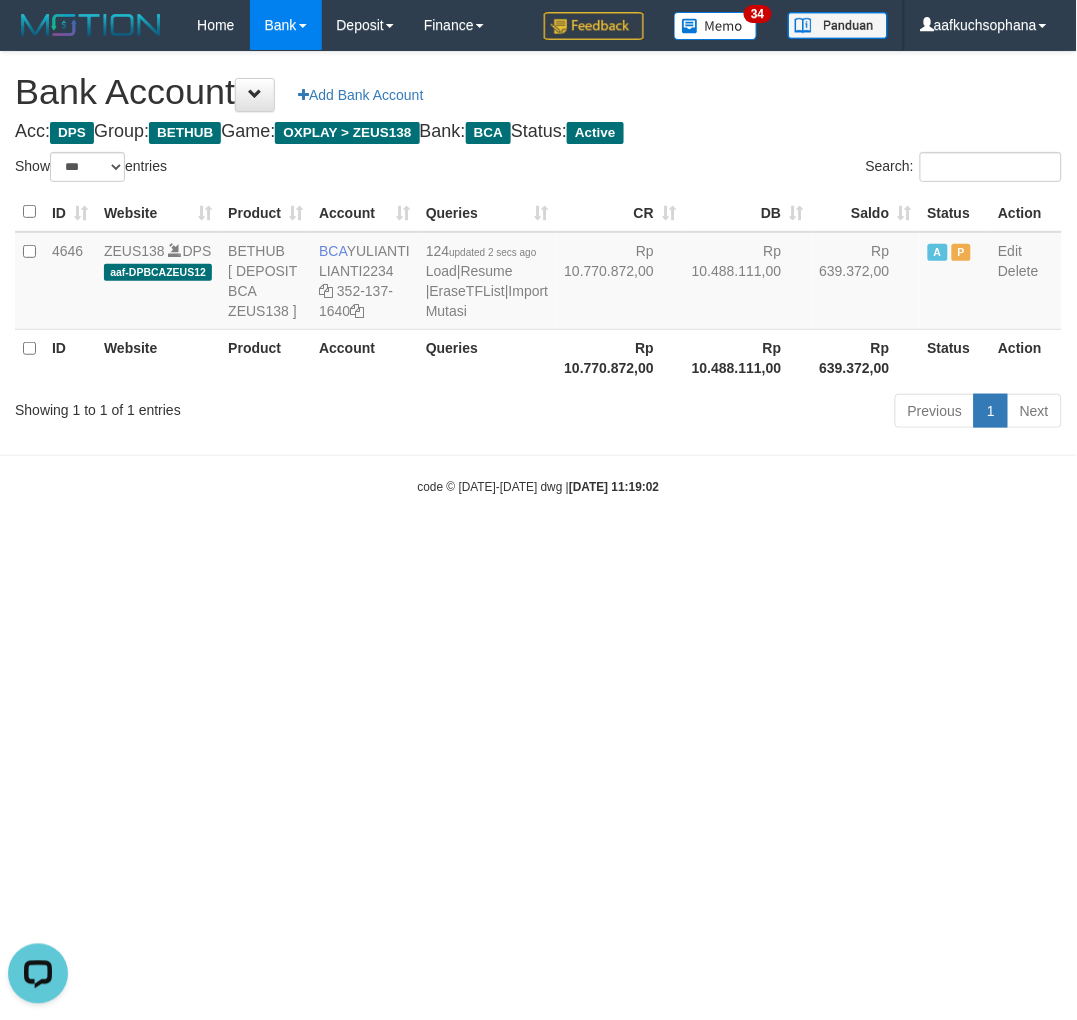 scroll, scrollTop: 0, scrollLeft: 0, axis: both 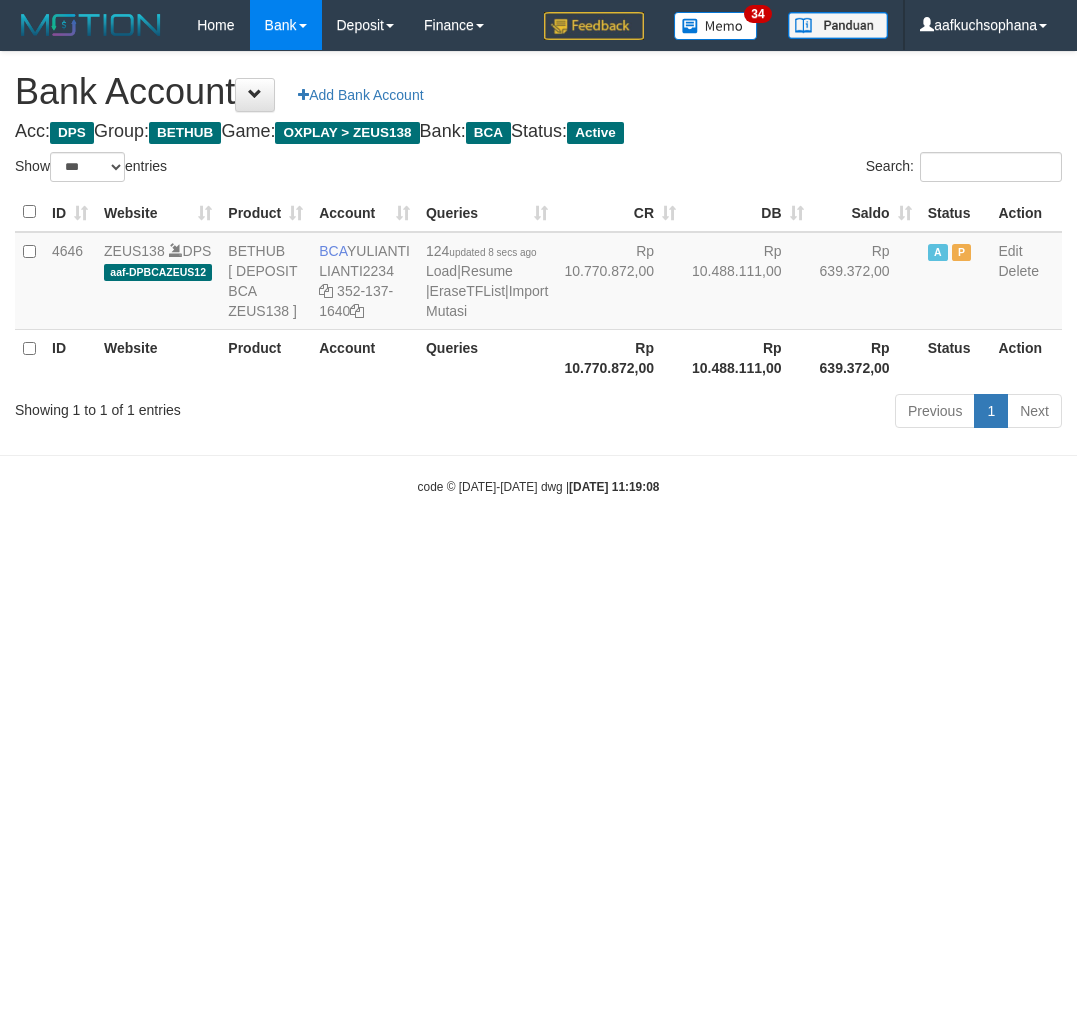select on "***" 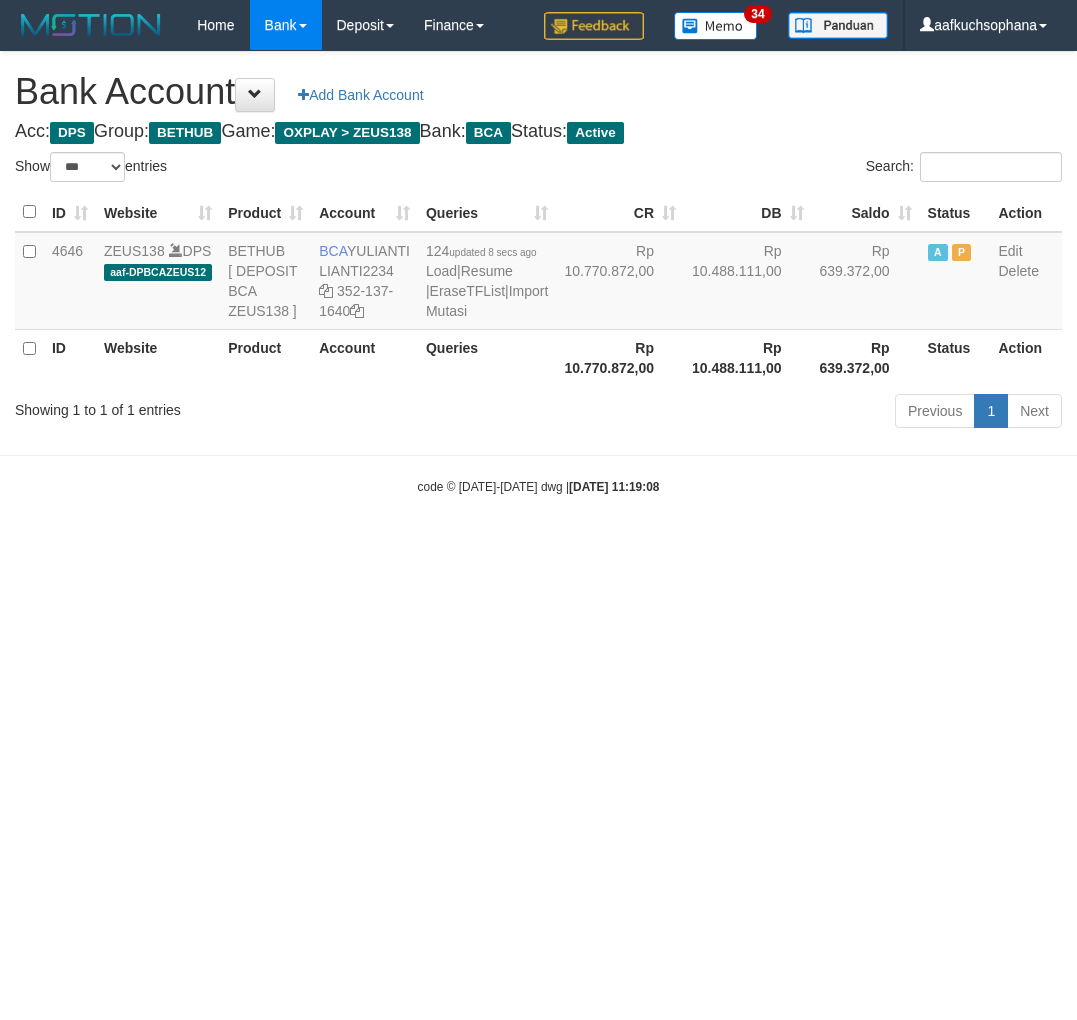 scroll, scrollTop: 0, scrollLeft: 0, axis: both 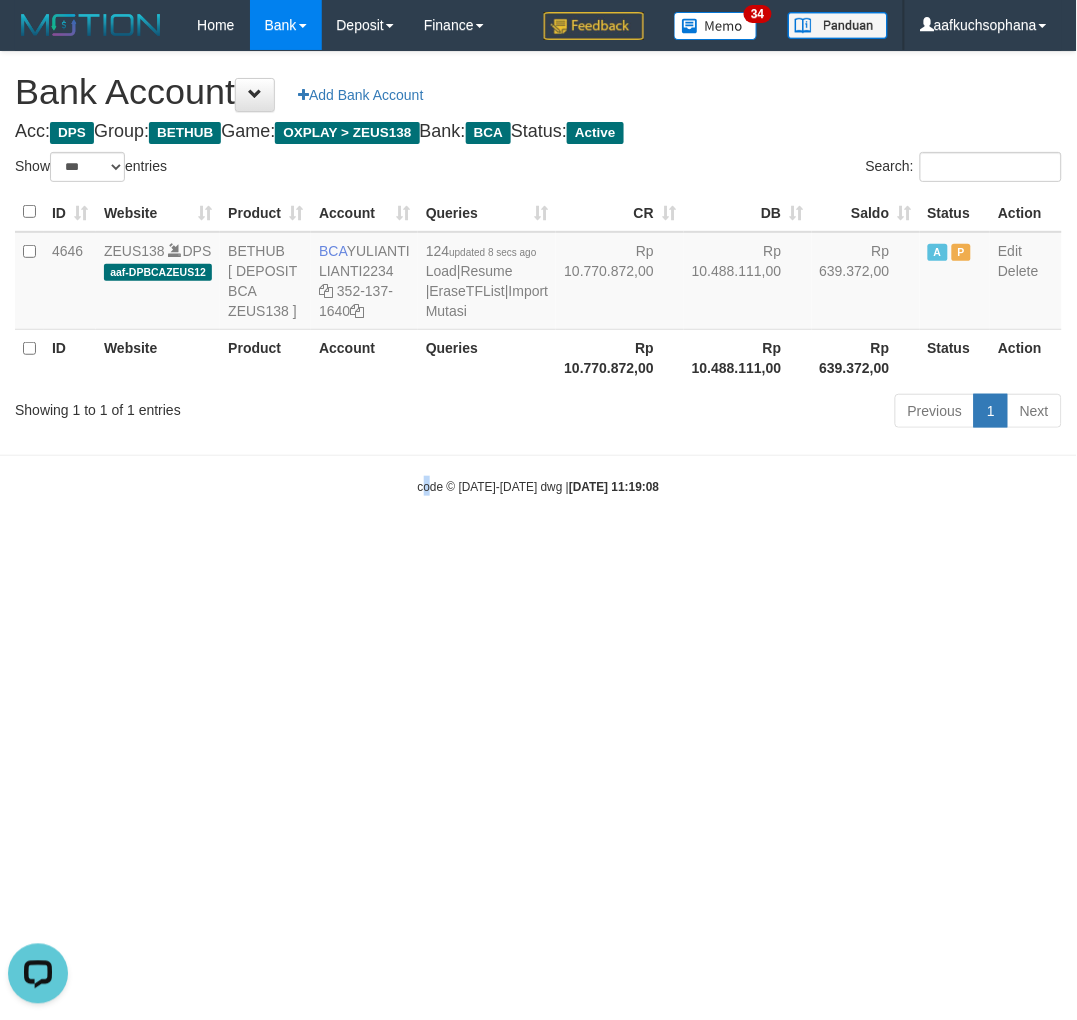 click on "Toggle navigation
Home
Bank
Account List
Load
By Website
Group
[OXPLAY]													ZEUS138
By Load Group (DPS)
Sync" at bounding box center (538, 273) 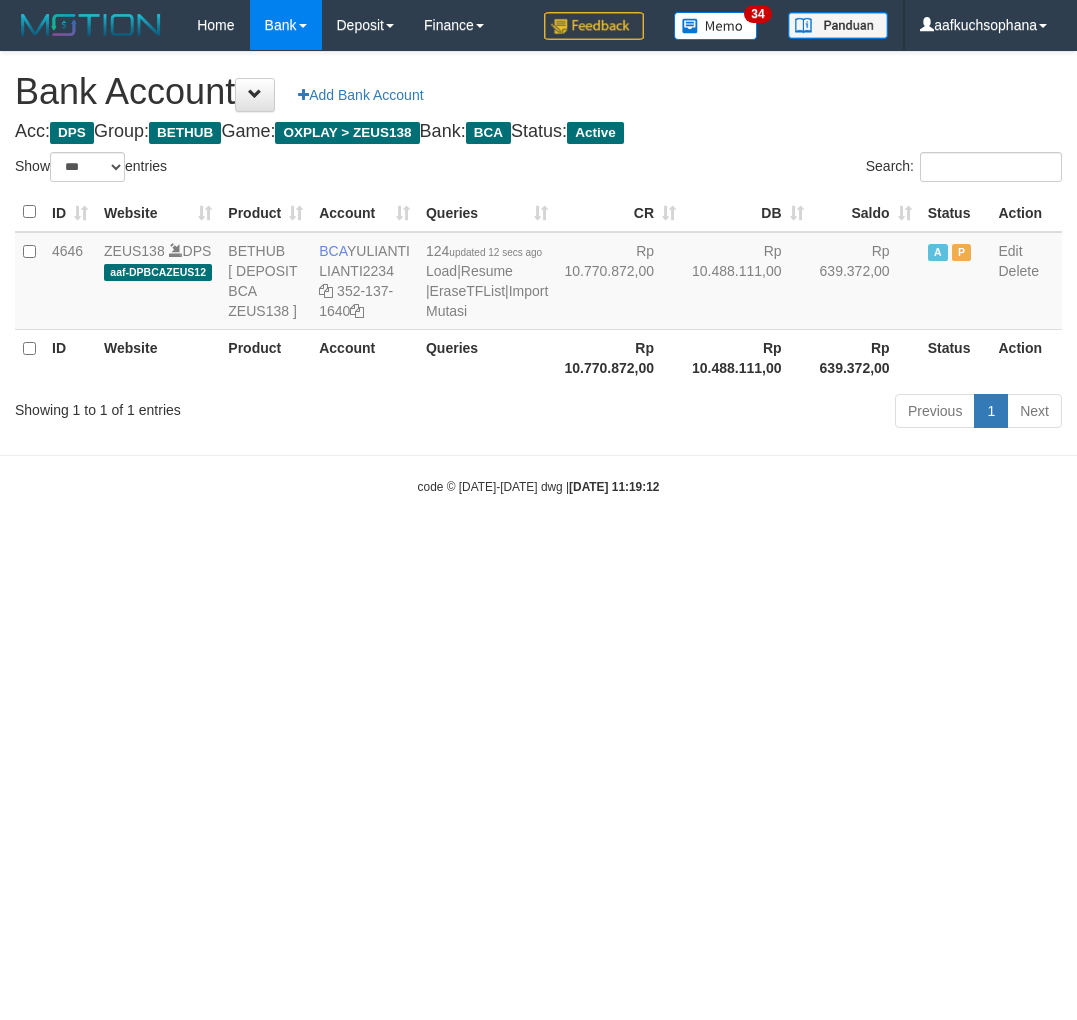 select on "***" 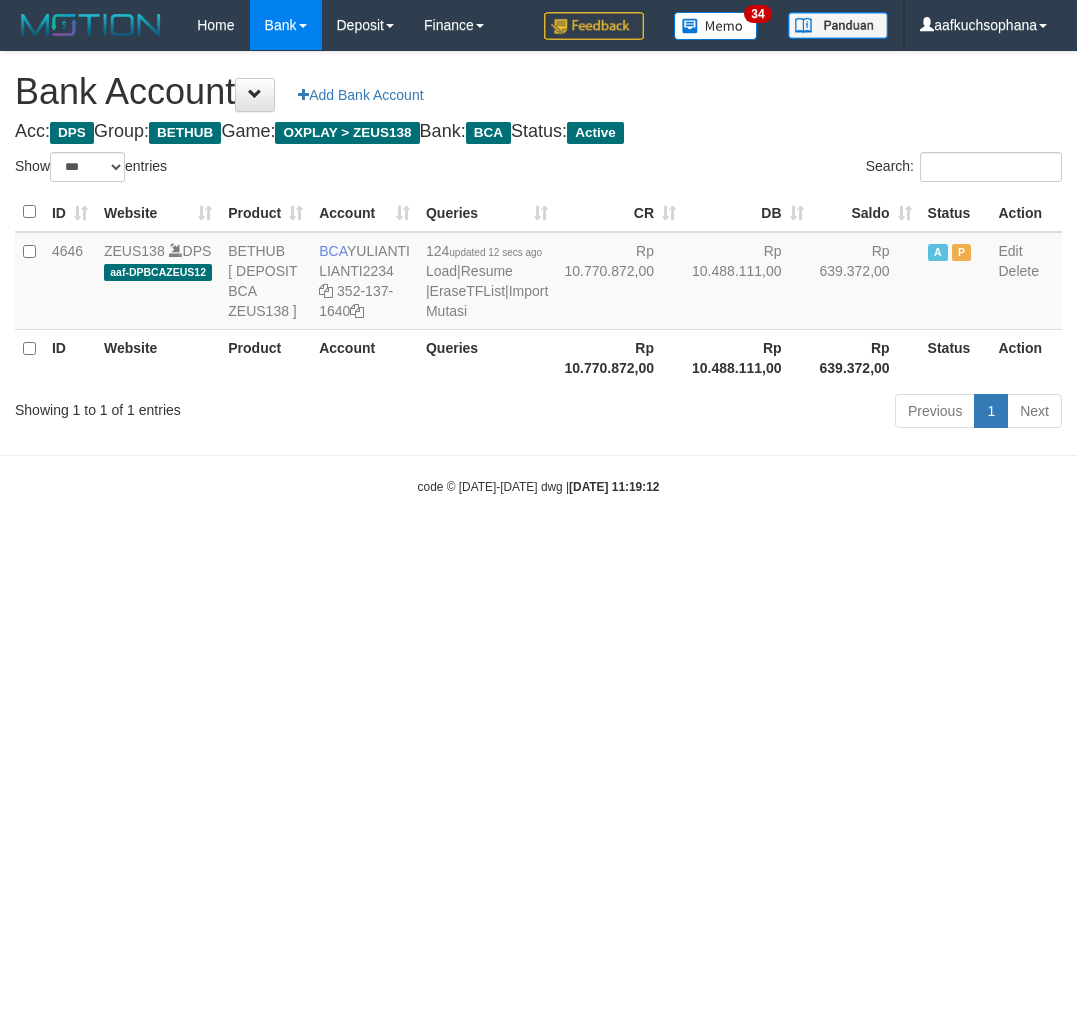 scroll, scrollTop: 0, scrollLeft: 0, axis: both 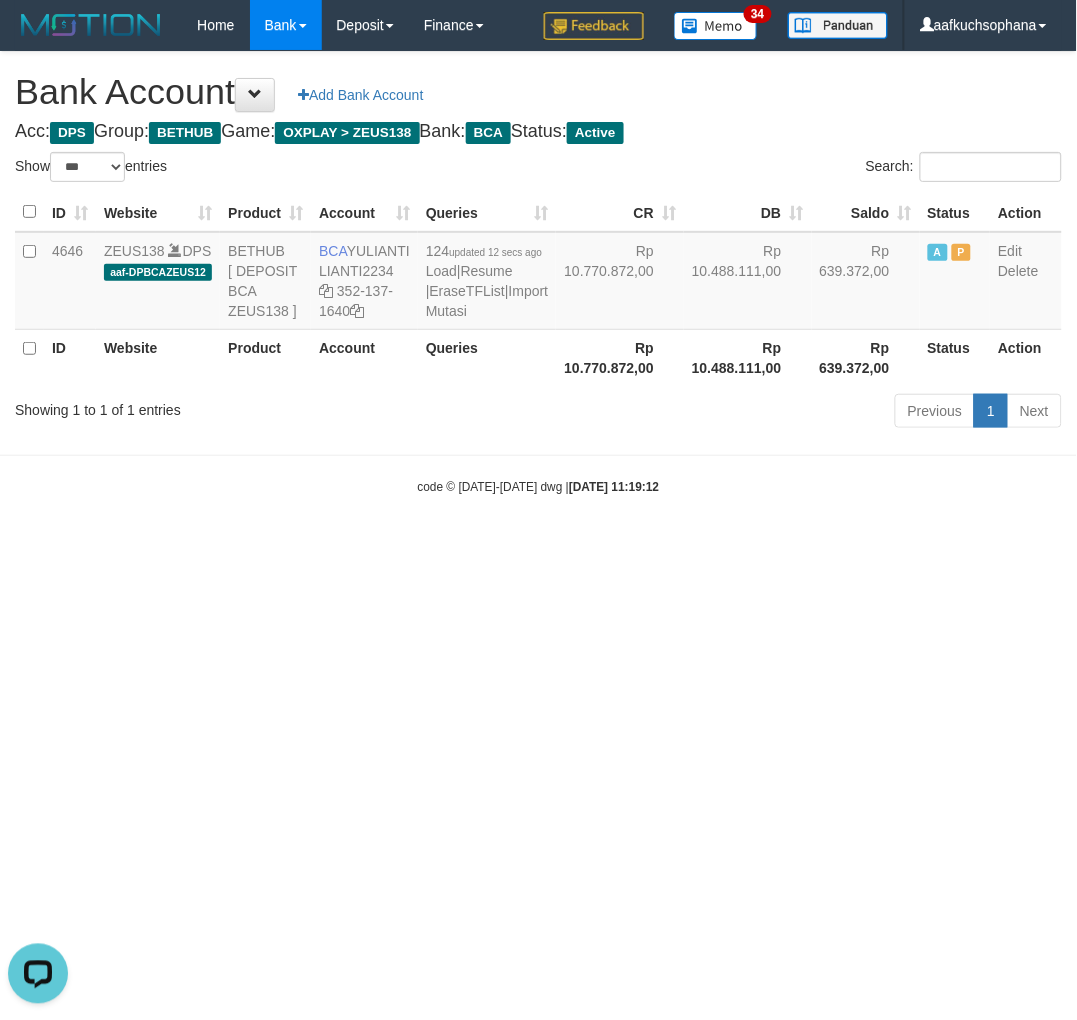 drag, startPoint x: 810, startPoint y: 728, endPoint x: 801, endPoint y: 704, distance: 25.632011 